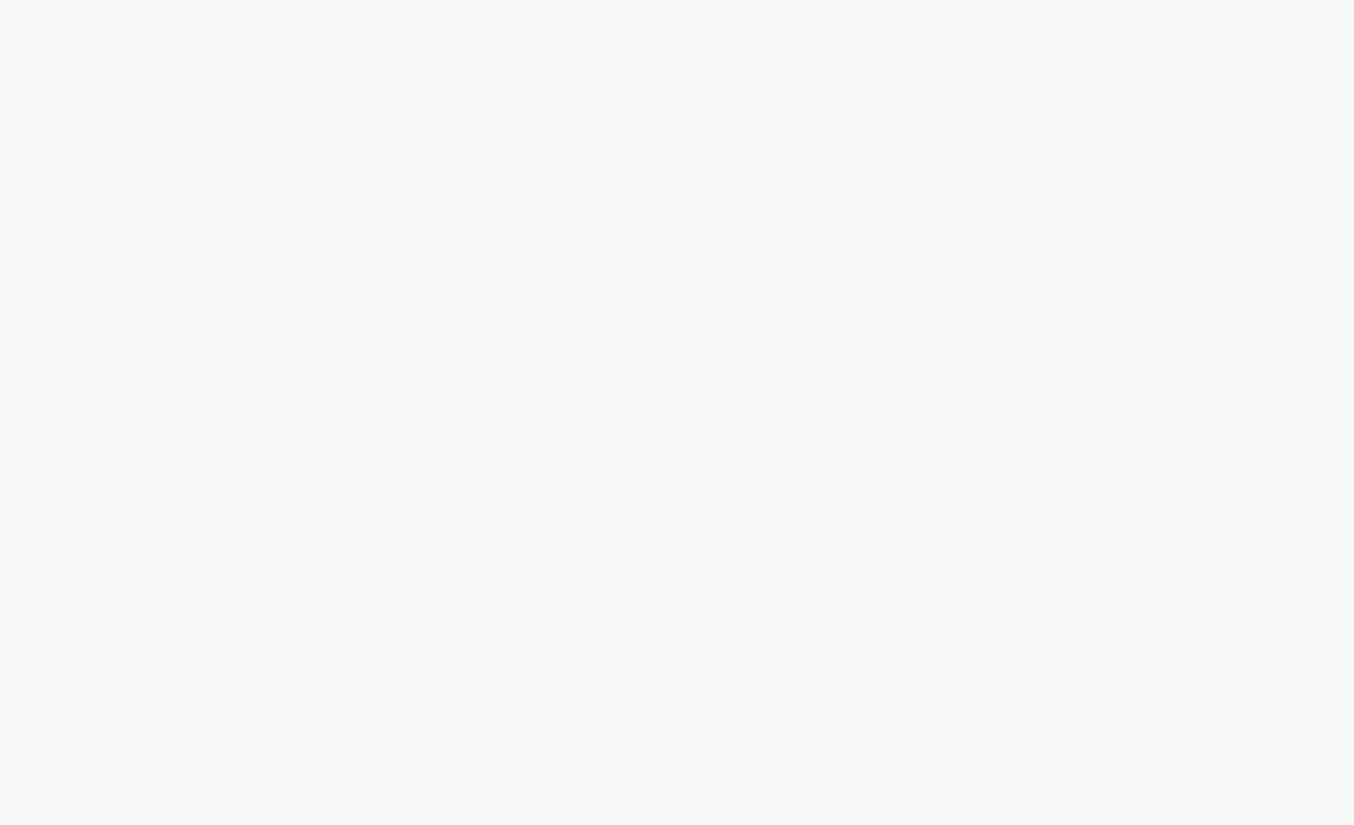 scroll, scrollTop: 0, scrollLeft: 0, axis: both 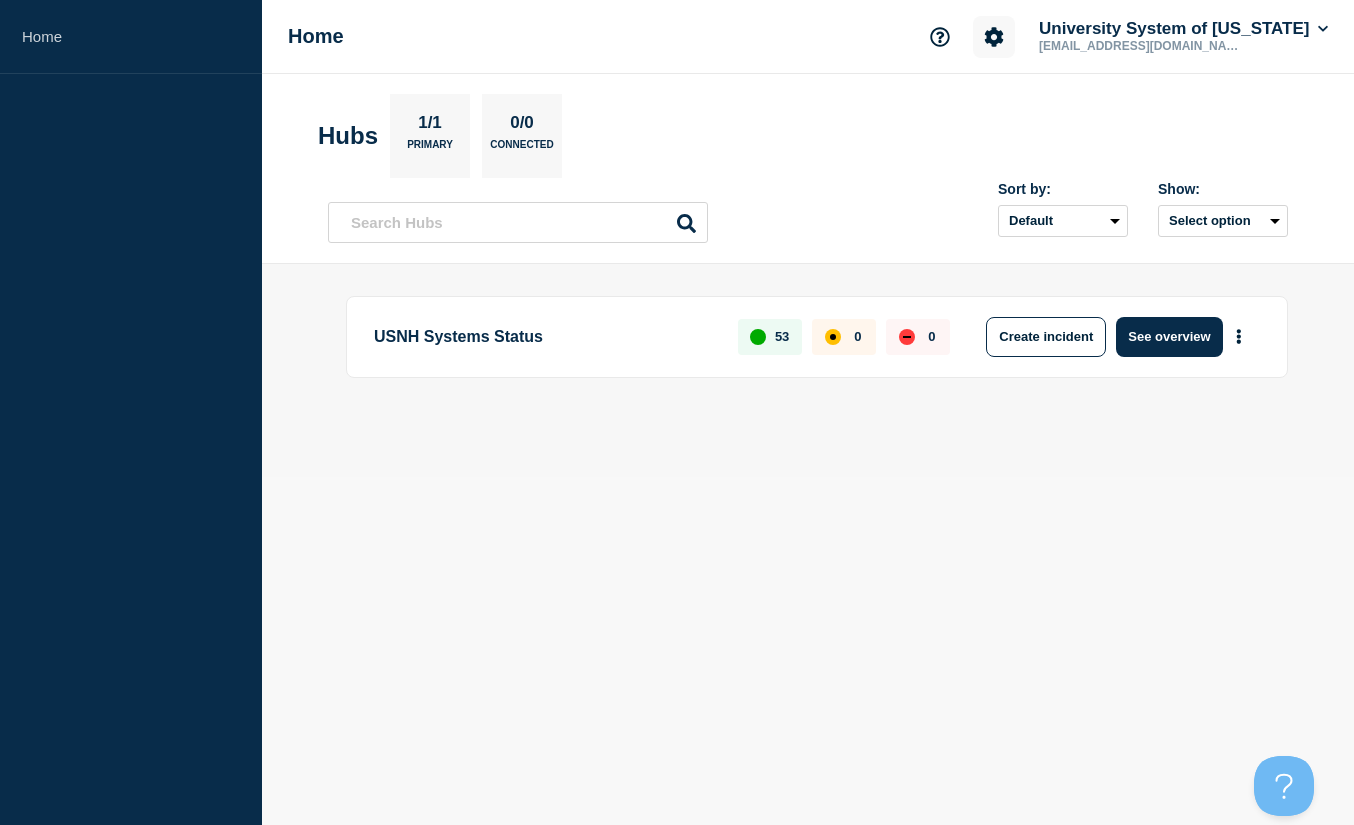click 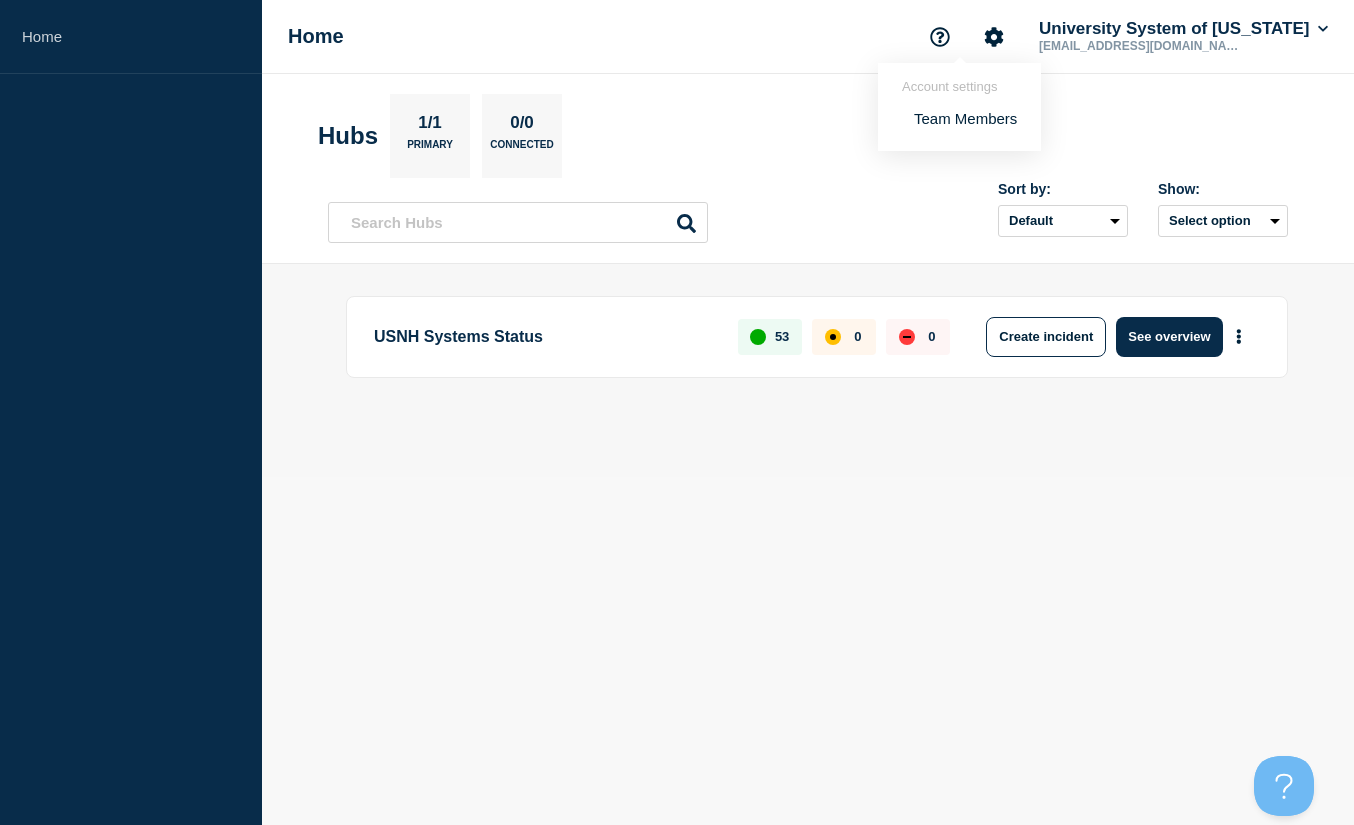 click on "Team Members" at bounding box center (965, 118) 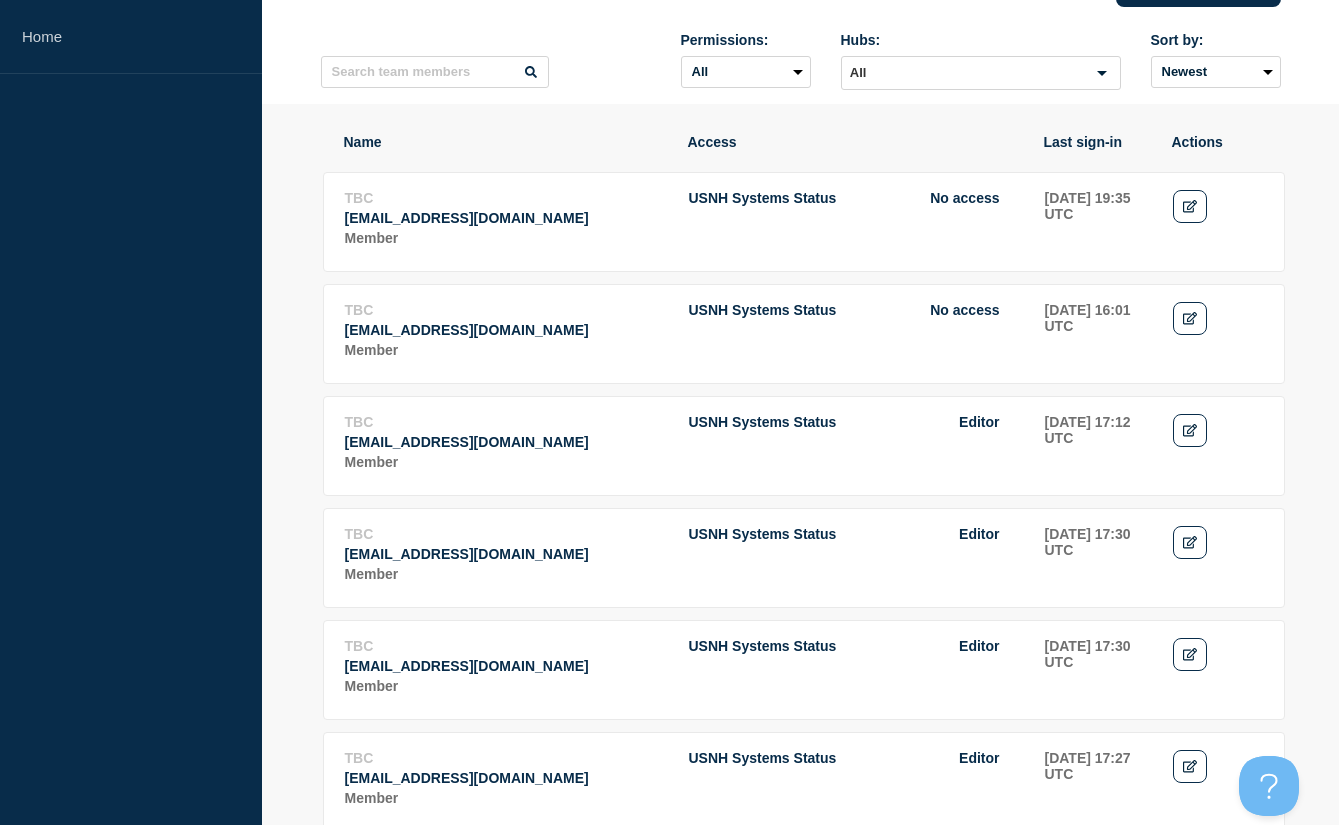 scroll, scrollTop: 107, scrollLeft: 0, axis: vertical 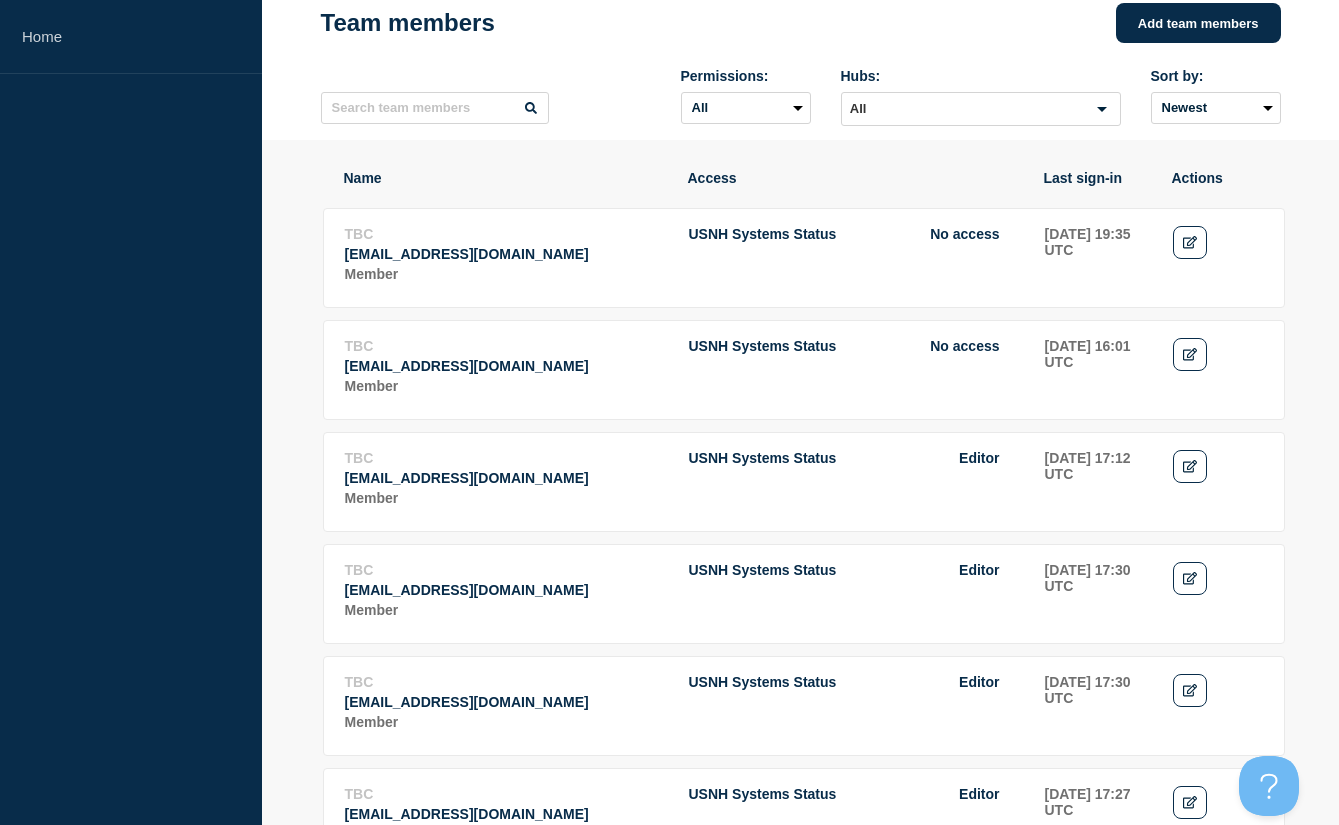 click on "cwk1026@usnh.edu" at bounding box center (506, 254) 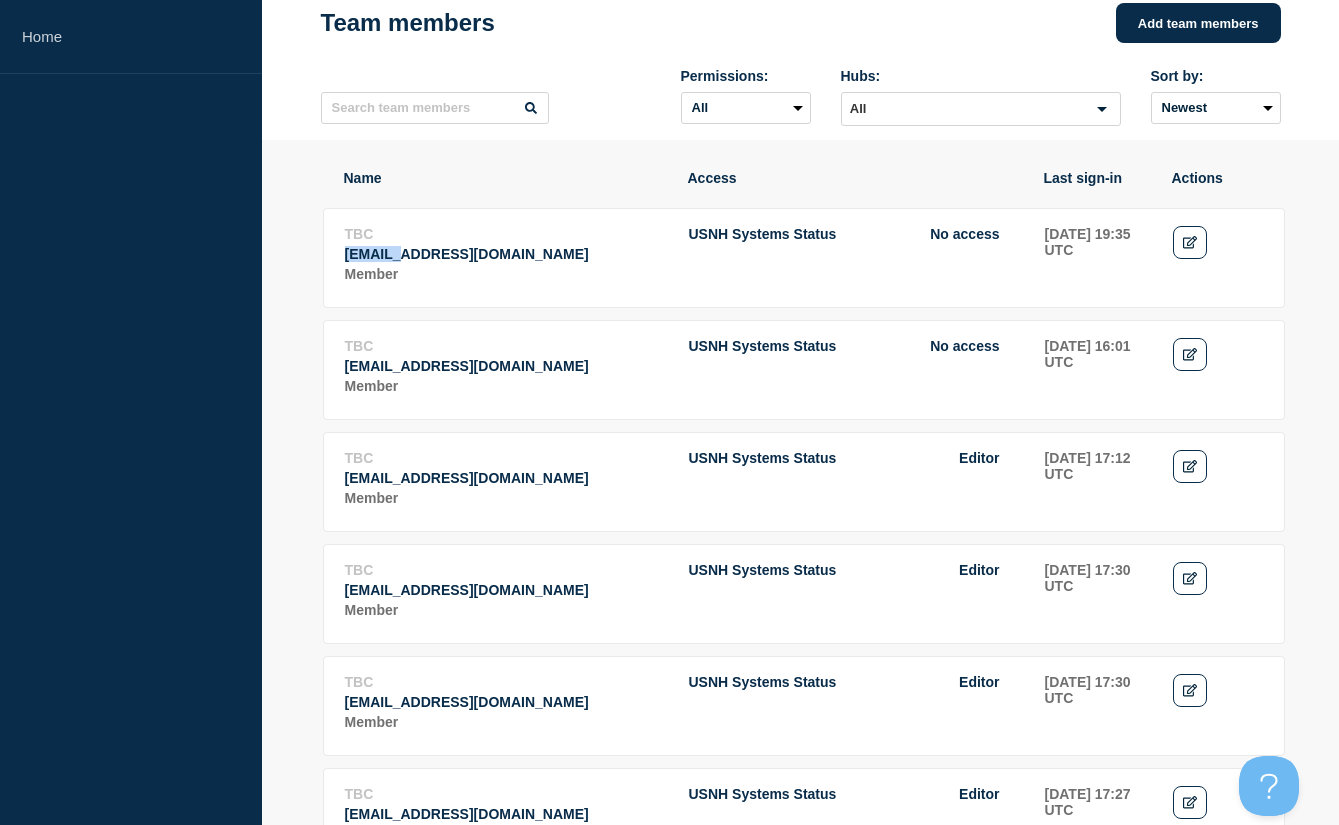 click on "cwk1026@usnh.edu" at bounding box center [506, 254] 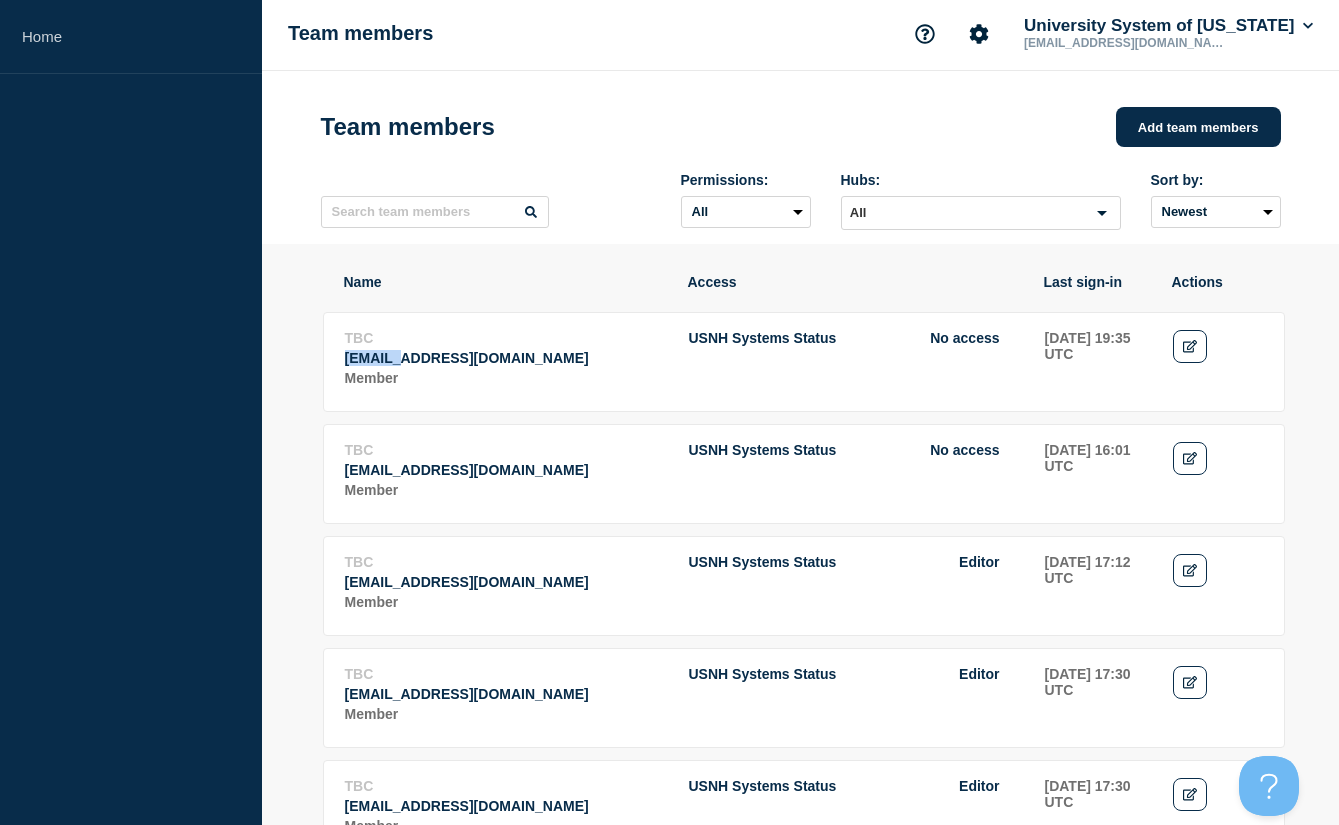scroll, scrollTop: 0, scrollLeft: 0, axis: both 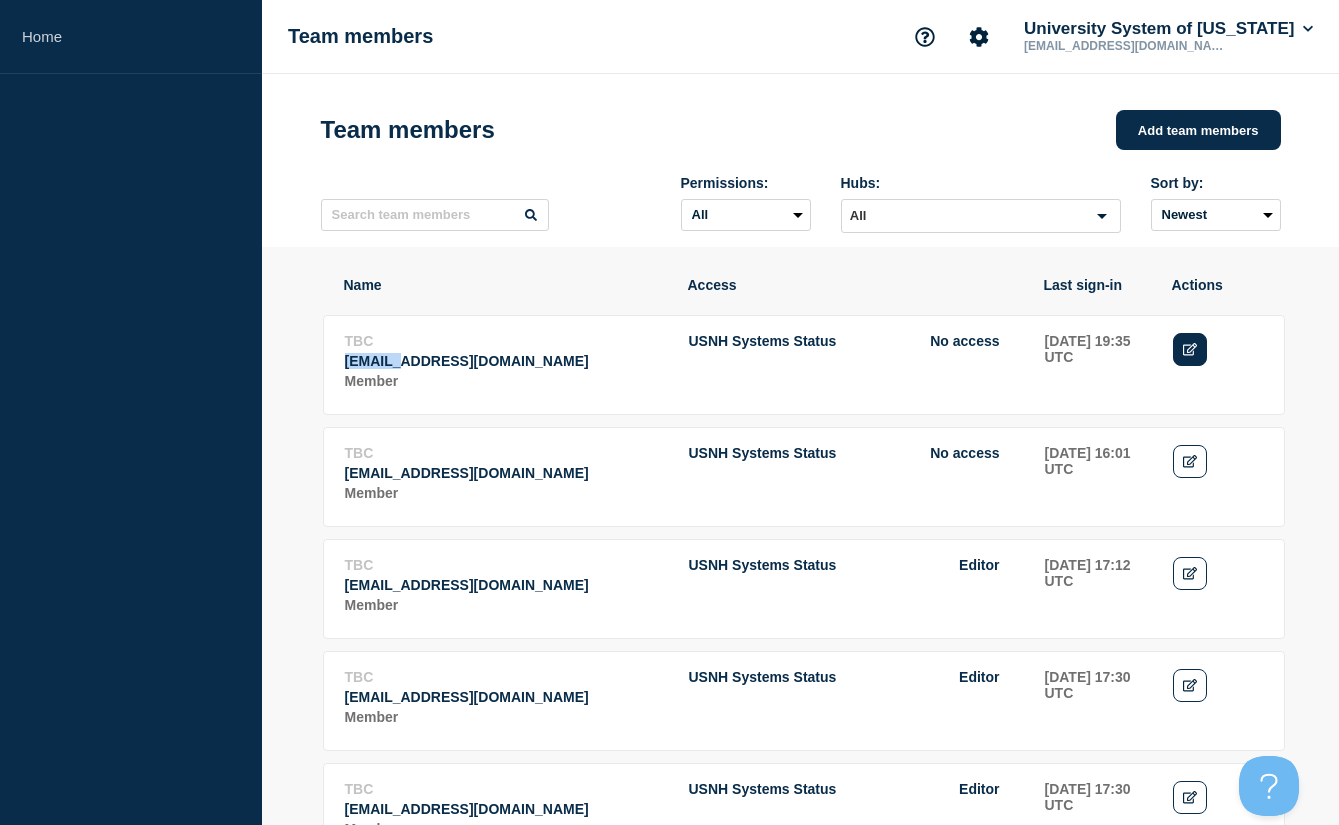 click 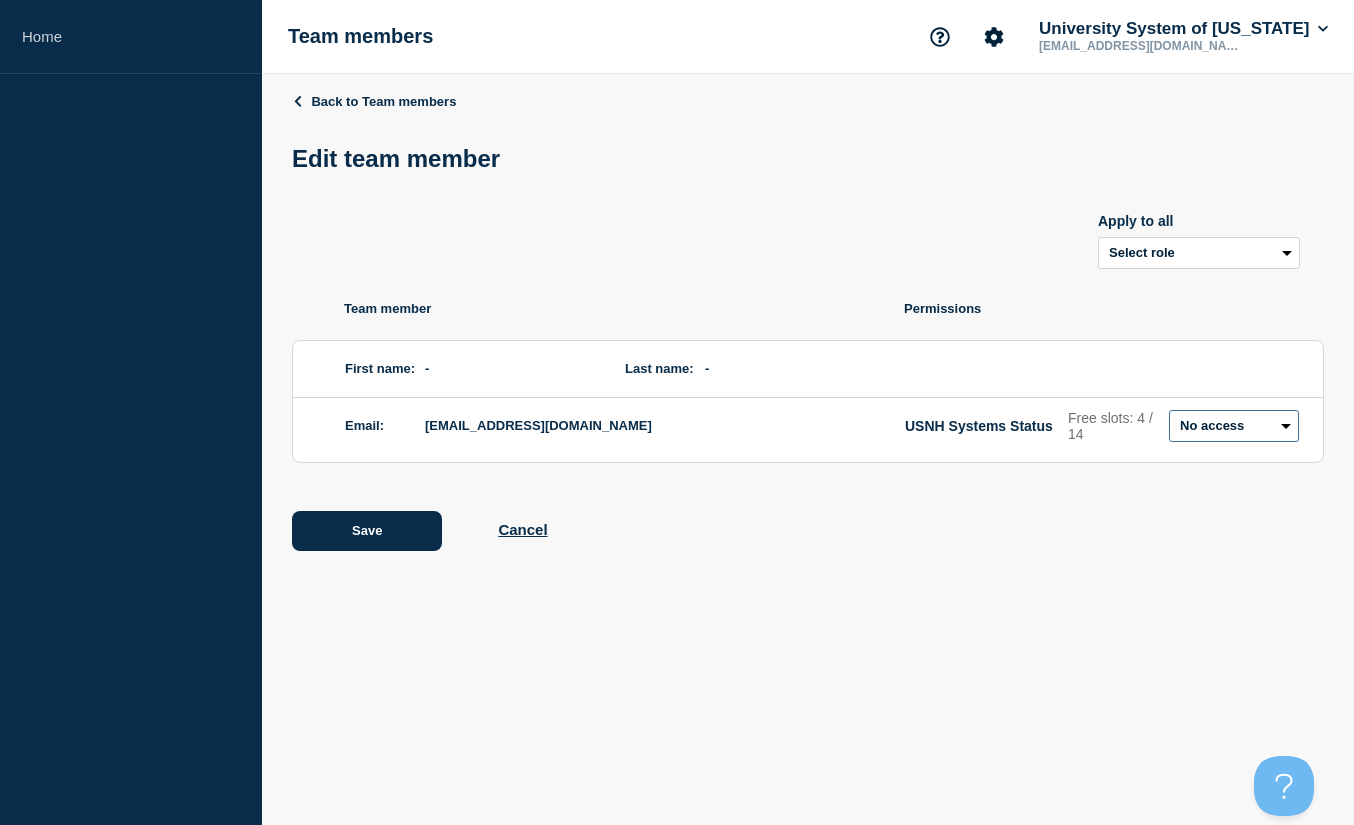 click on "Admin Manager Editor No access" at bounding box center (1234, 426) 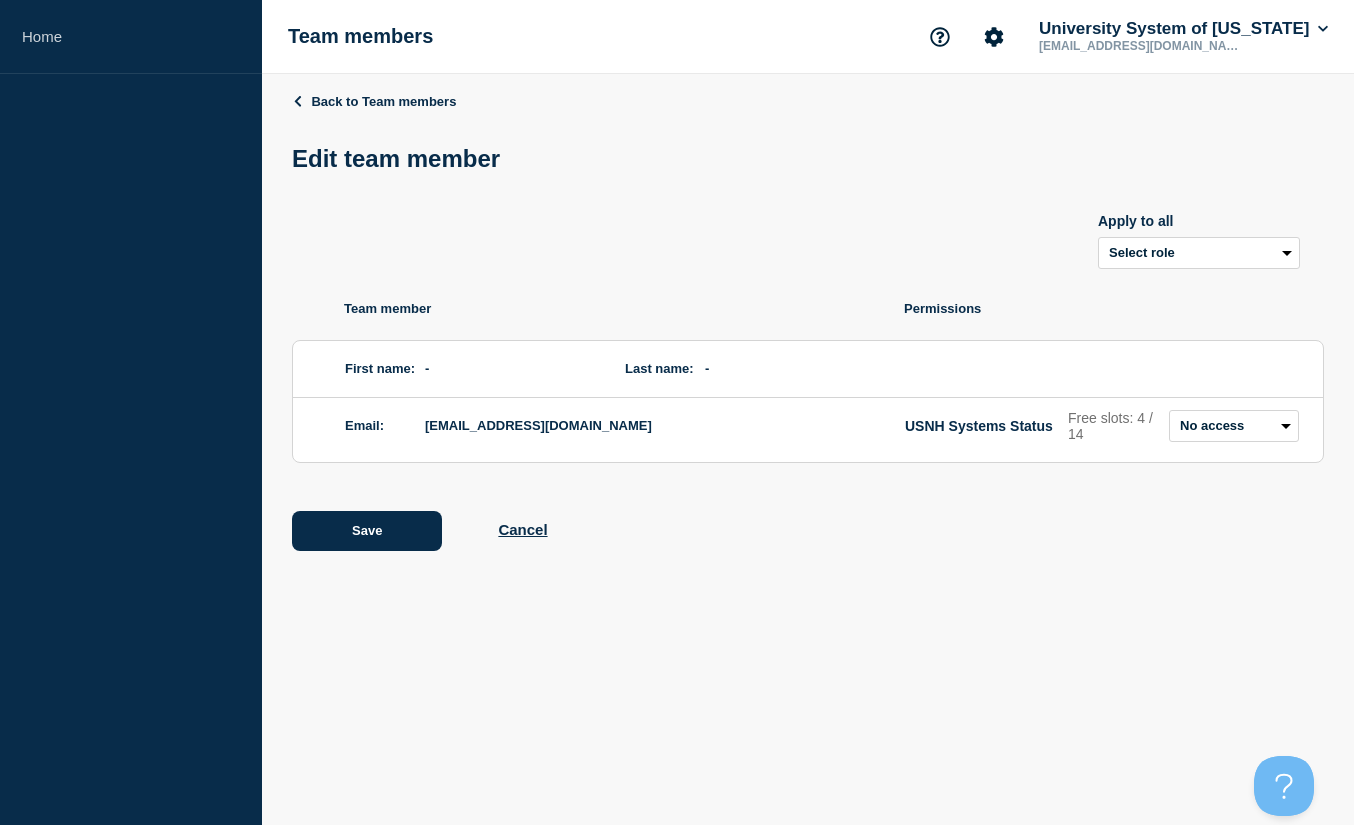 click on "Save Cancel" 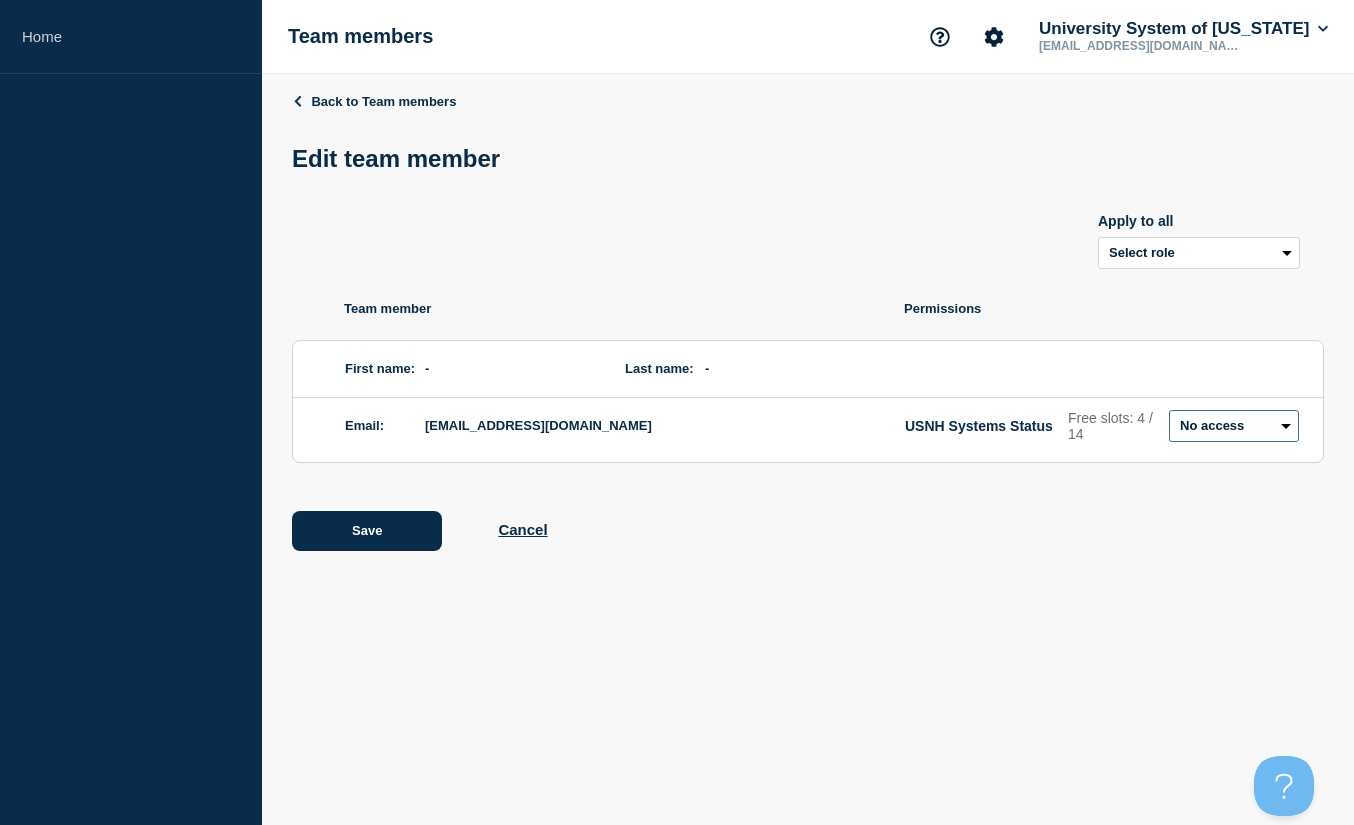 click on "Admin Manager Editor No access" at bounding box center (1234, 426) 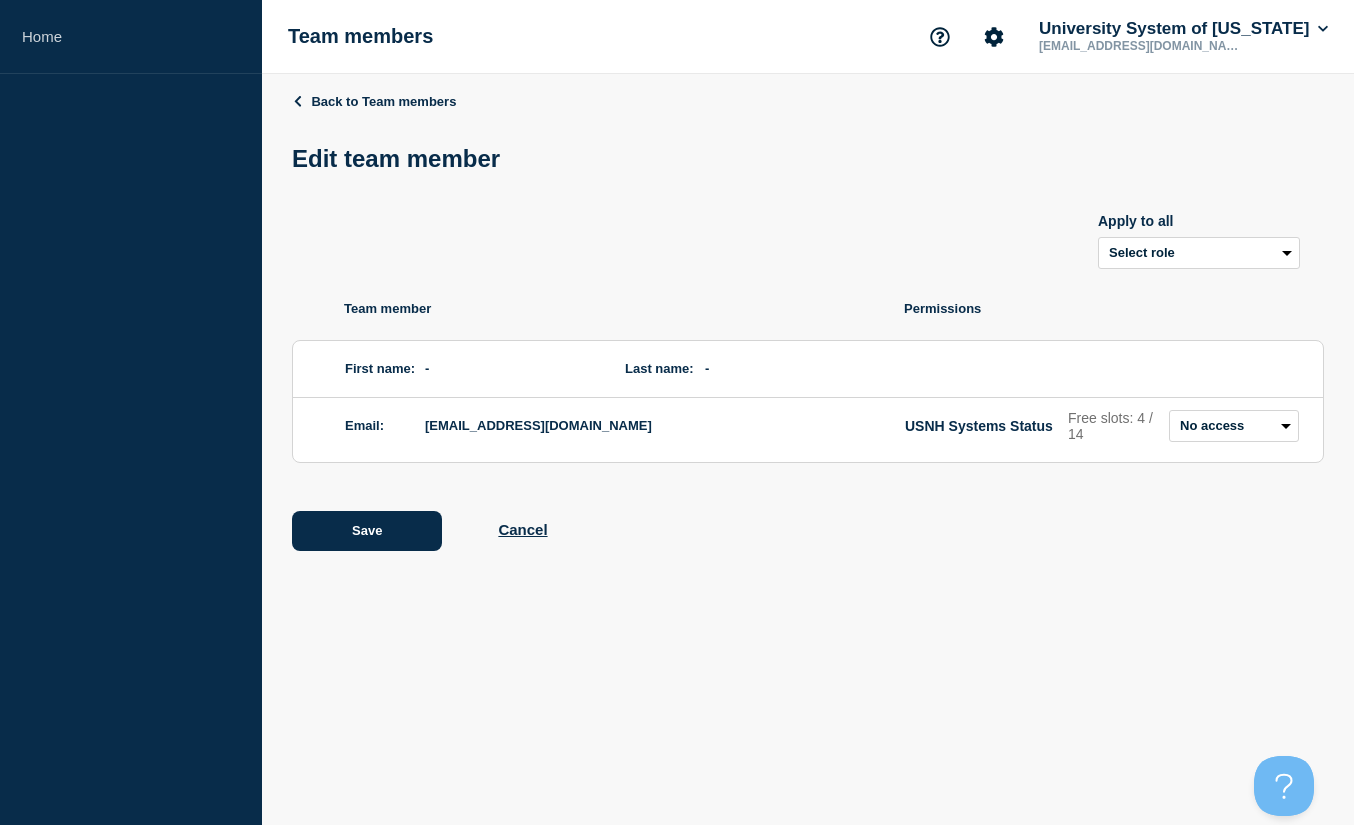 click on "Back to Team members Edit team member Apply to all  Select role Admin Manager Editor Team member Permissions First name: - Last name: - Email: cwk1026@usnh.edu USNH Systems Status Free slots: 4 / 14 Admin Manager Editor No access Save Cancel" at bounding box center [808, 336] 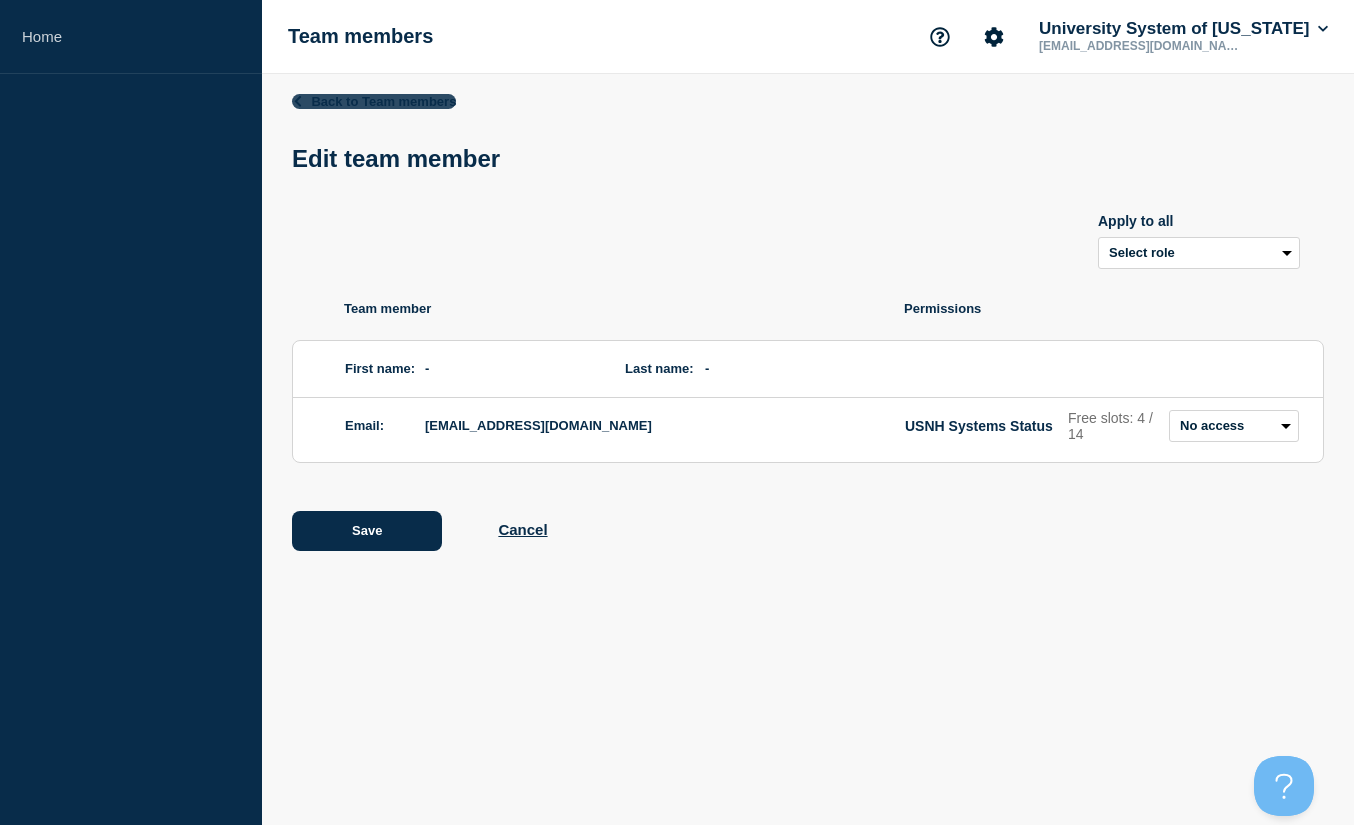 click on "Back to Team members" at bounding box center (374, 101) 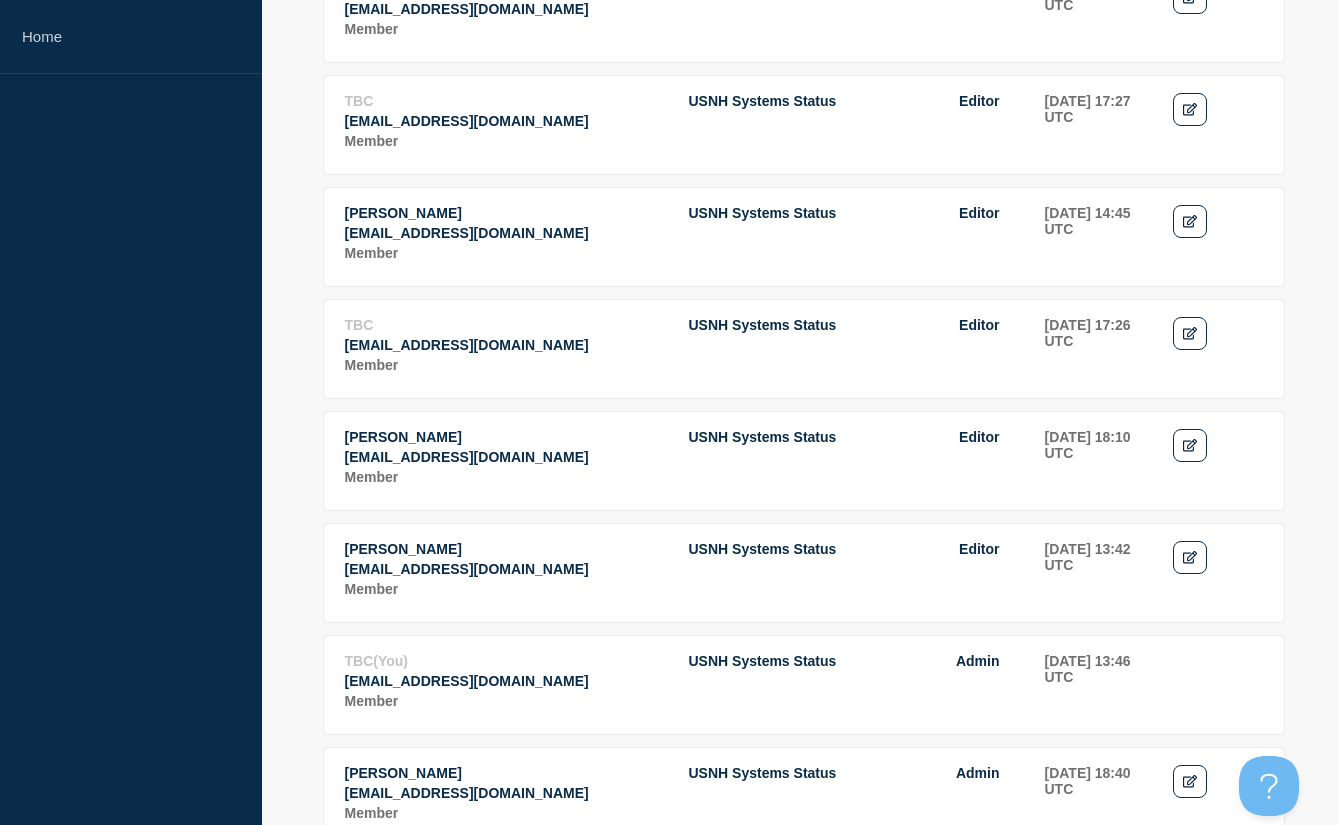 scroll, scrollTop: 900, scrollLeft: 0, axis: vertical 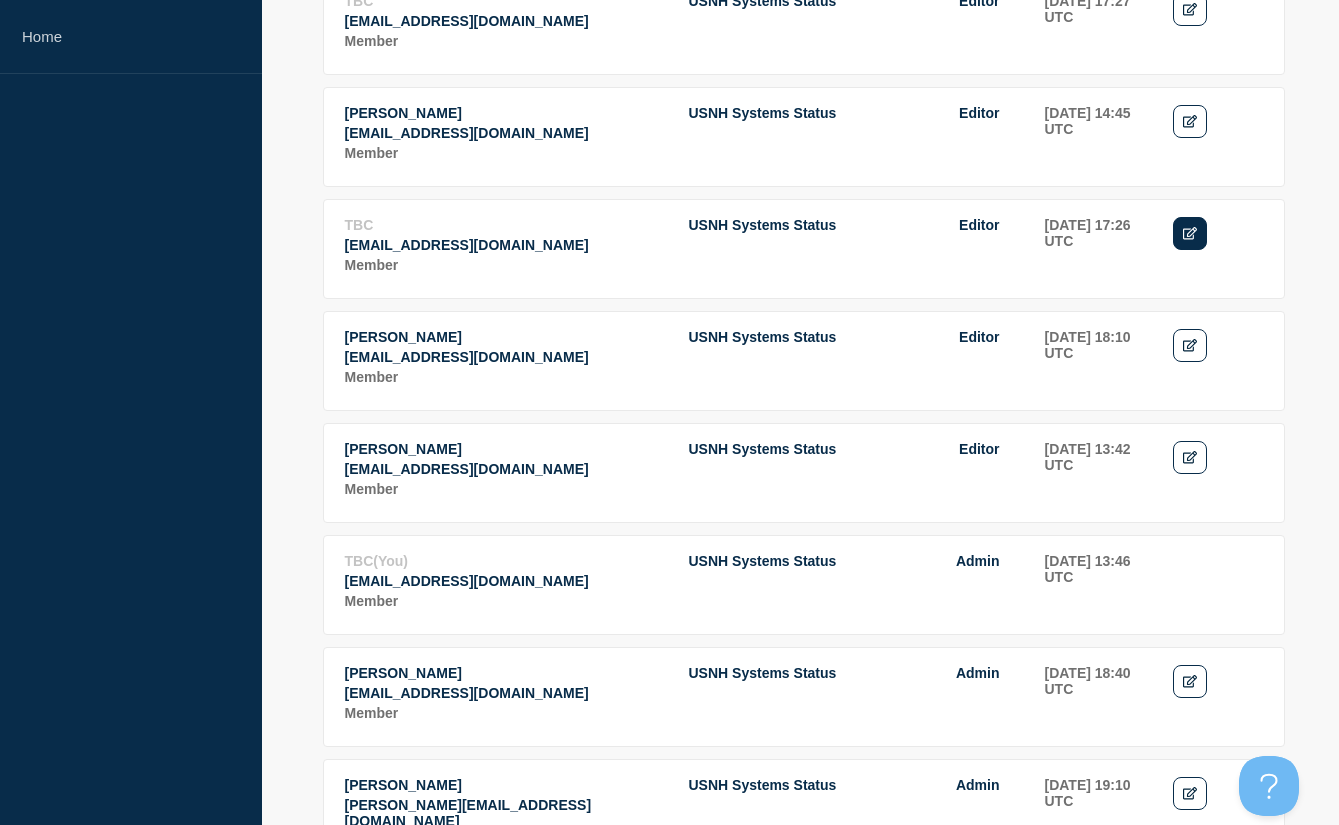 click 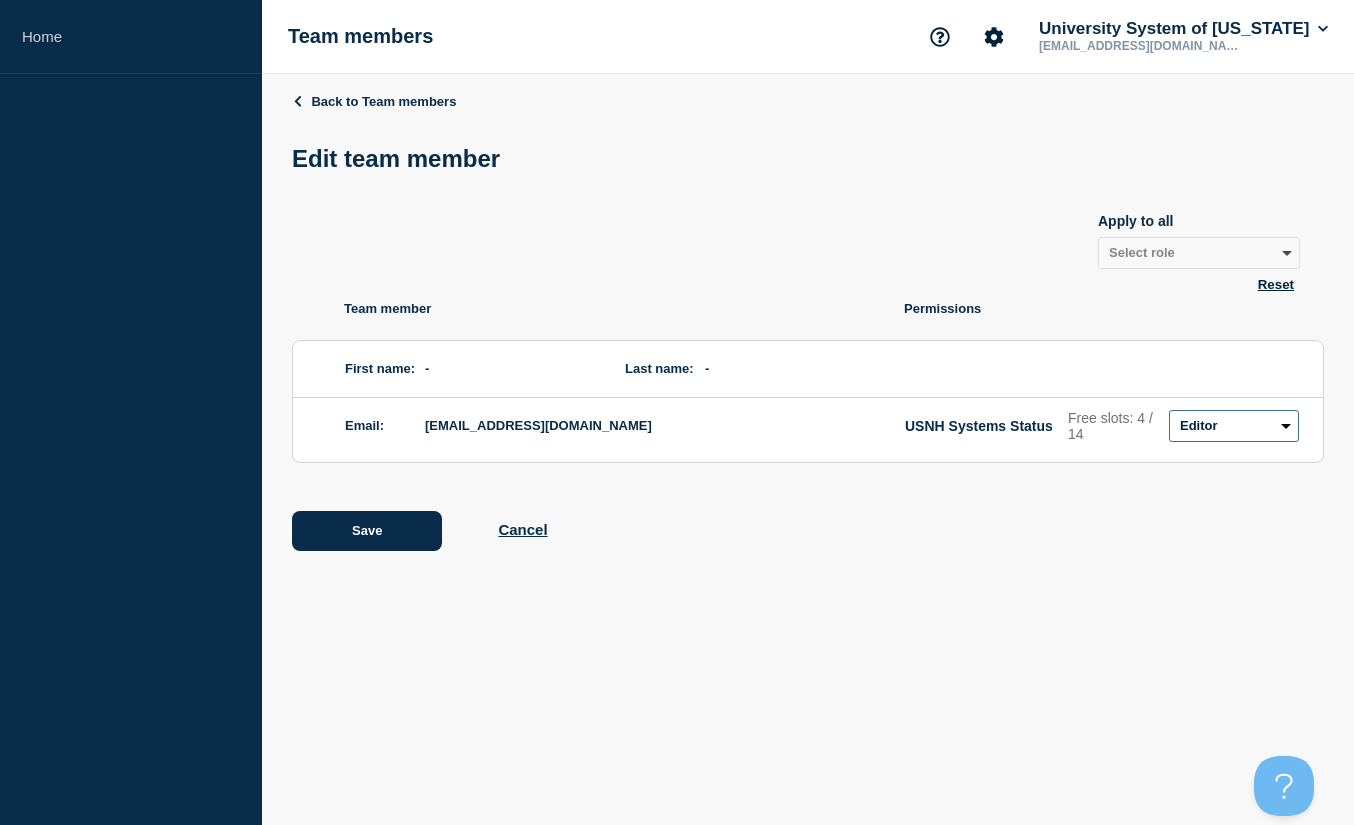click on "Admin Manager Editor No access" at bounding box center (1234, 426) 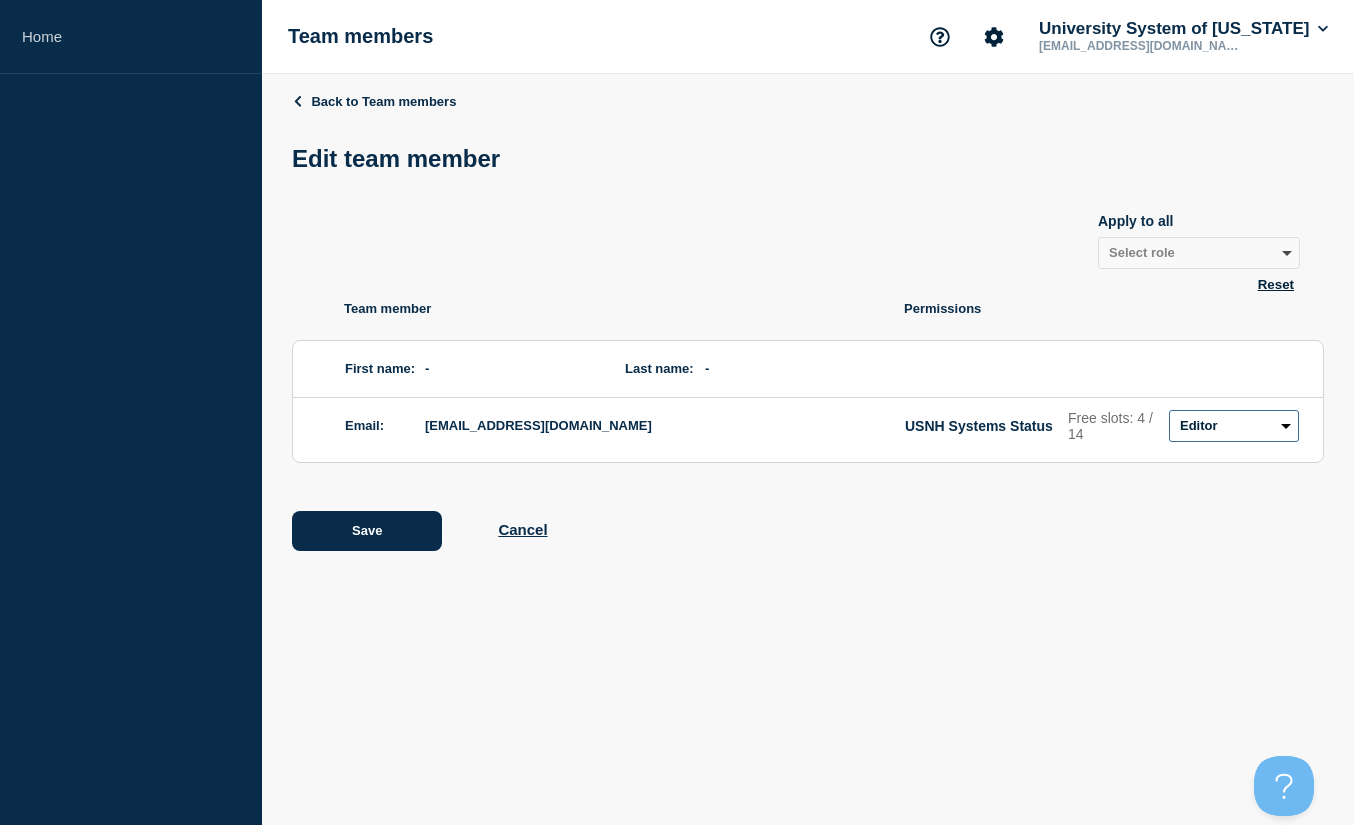 select on "3" 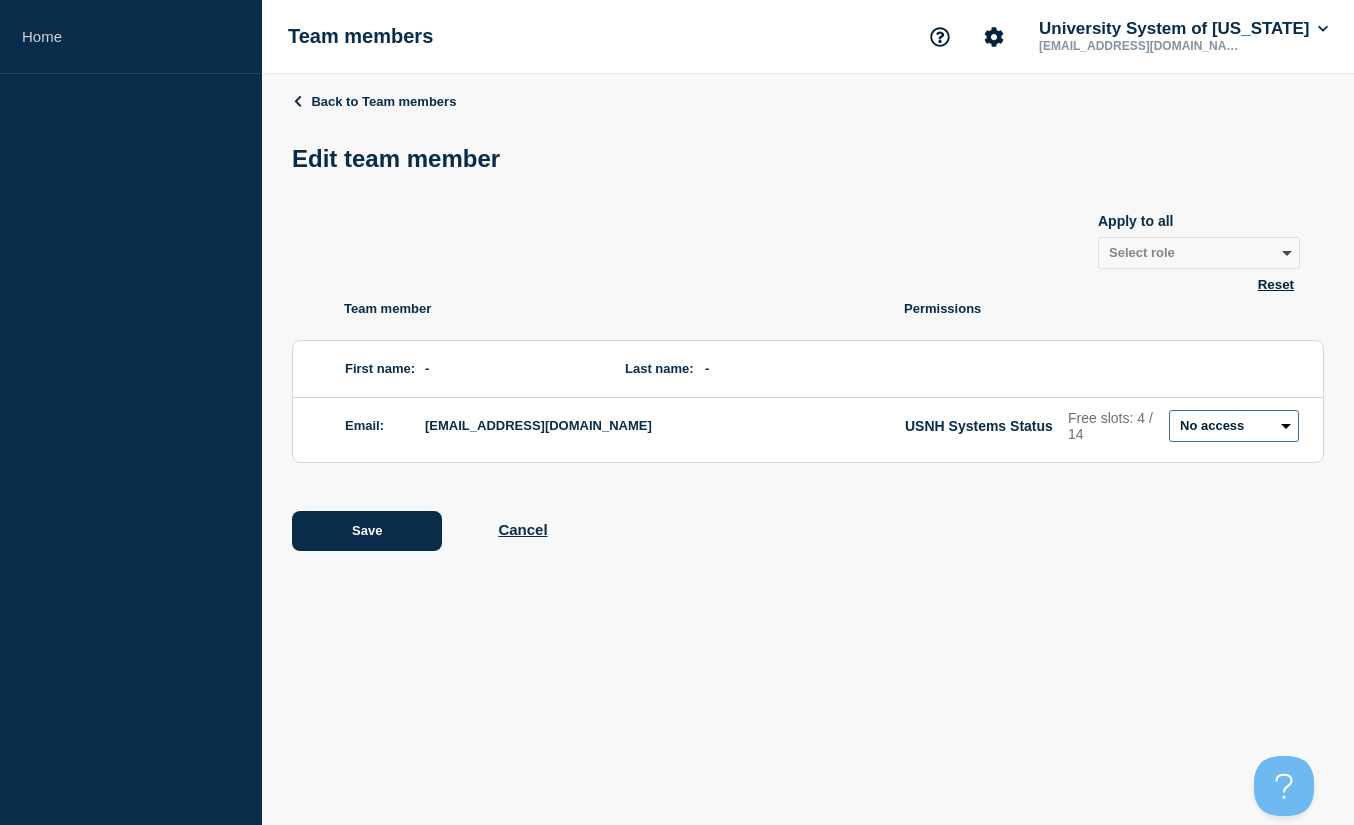 click on "Admin Manager Editor No access" at bounding box center (1234, 426) 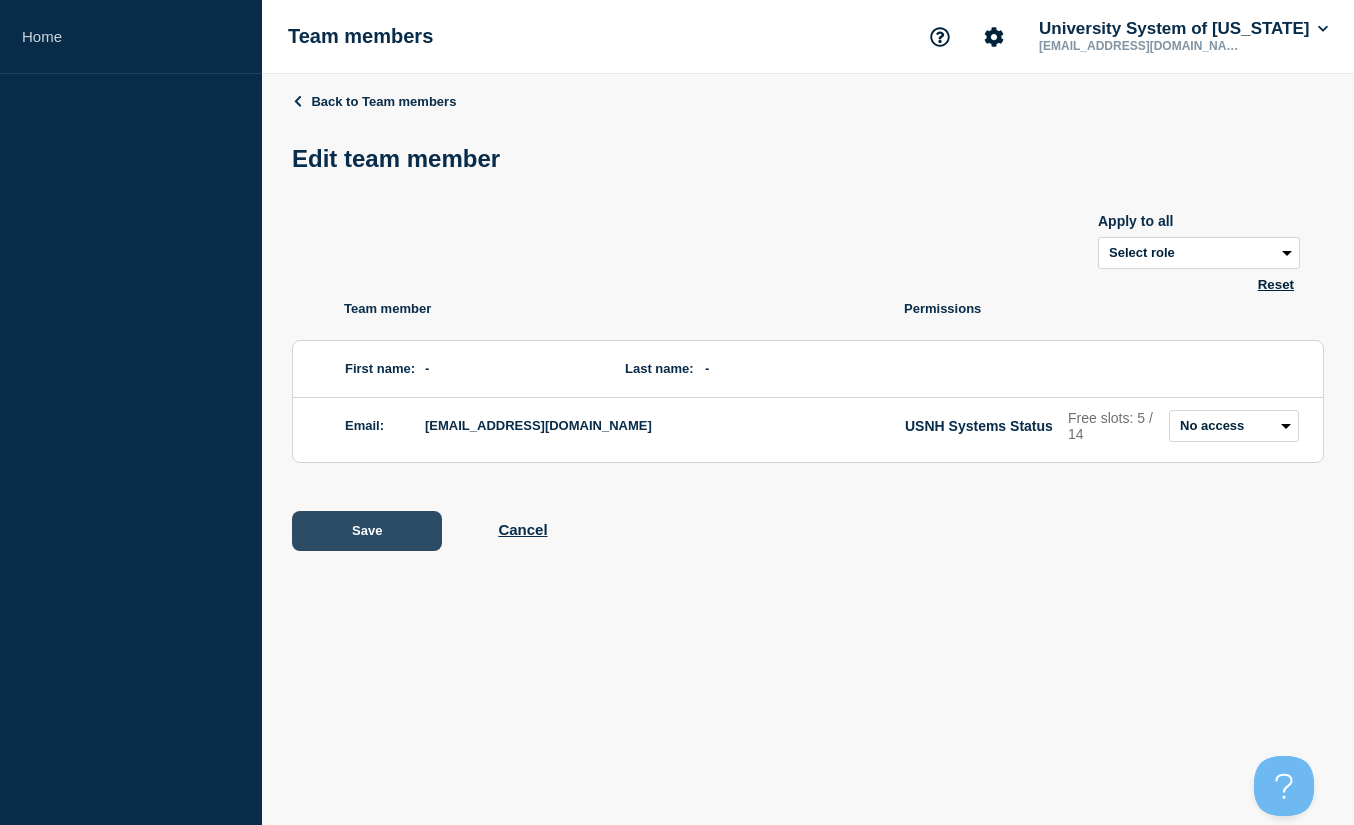 click on "Save" 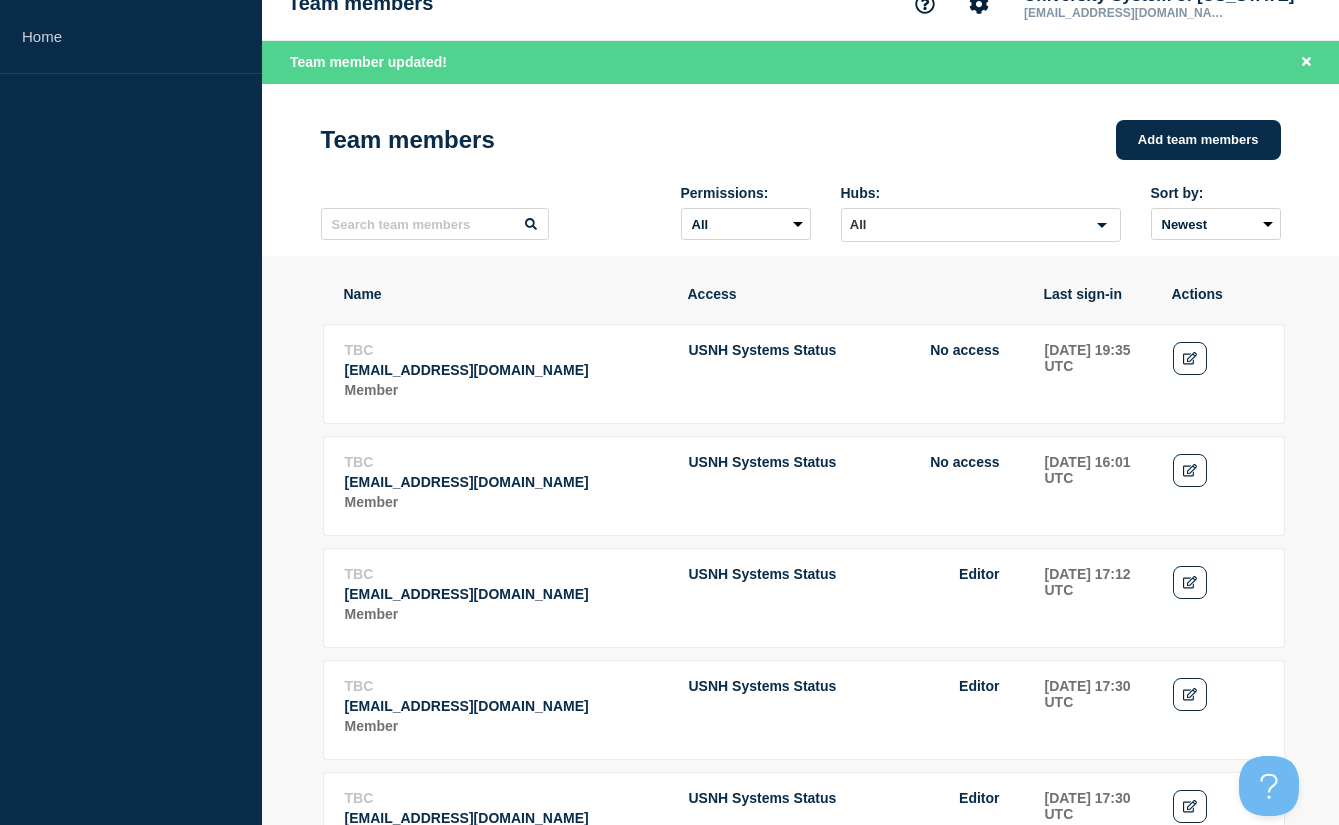 scroll, scrollTop: 0, scrollLeft: 0, axis: both 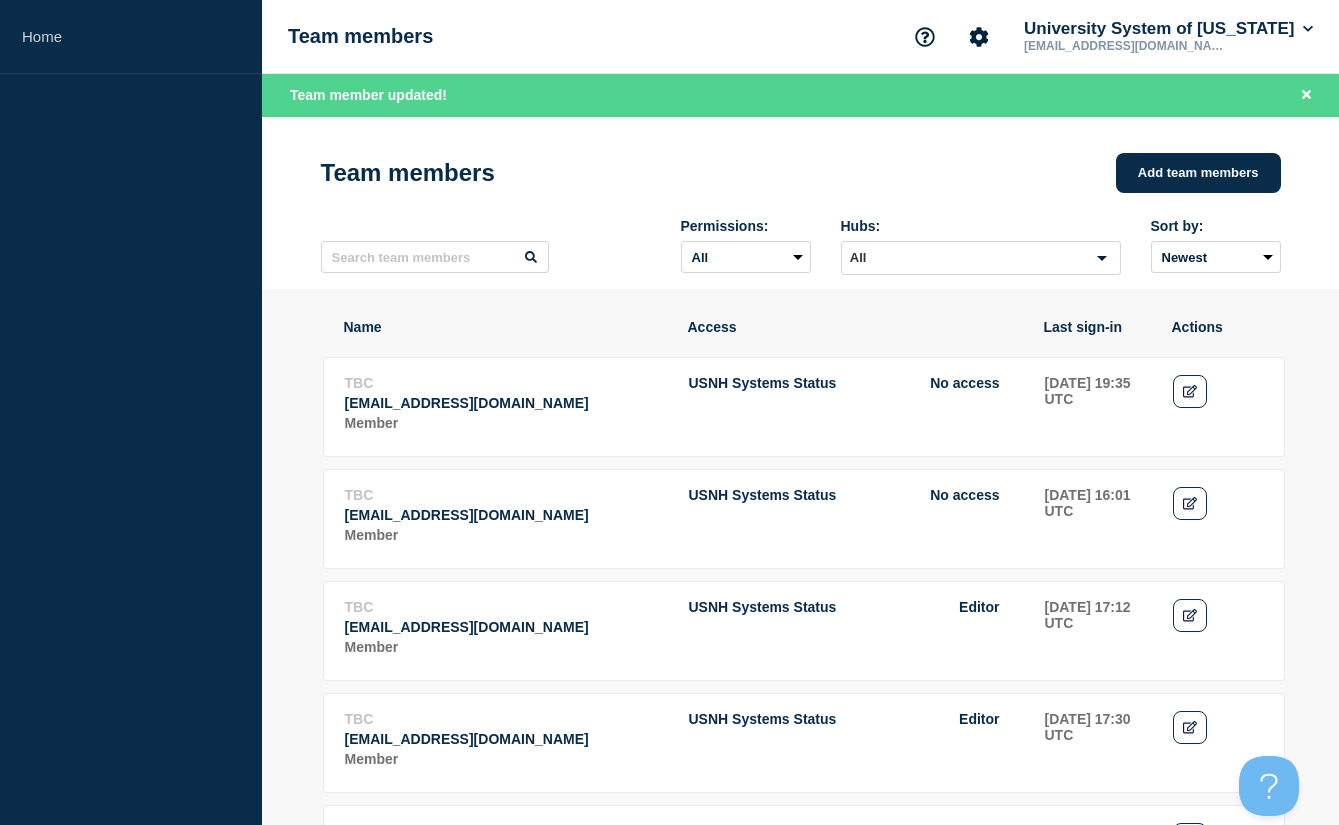 drag, startPoint x: 1308, startPoint y: 89, endPoint x: 1285, endPoint y: 94, distance: 23.537205 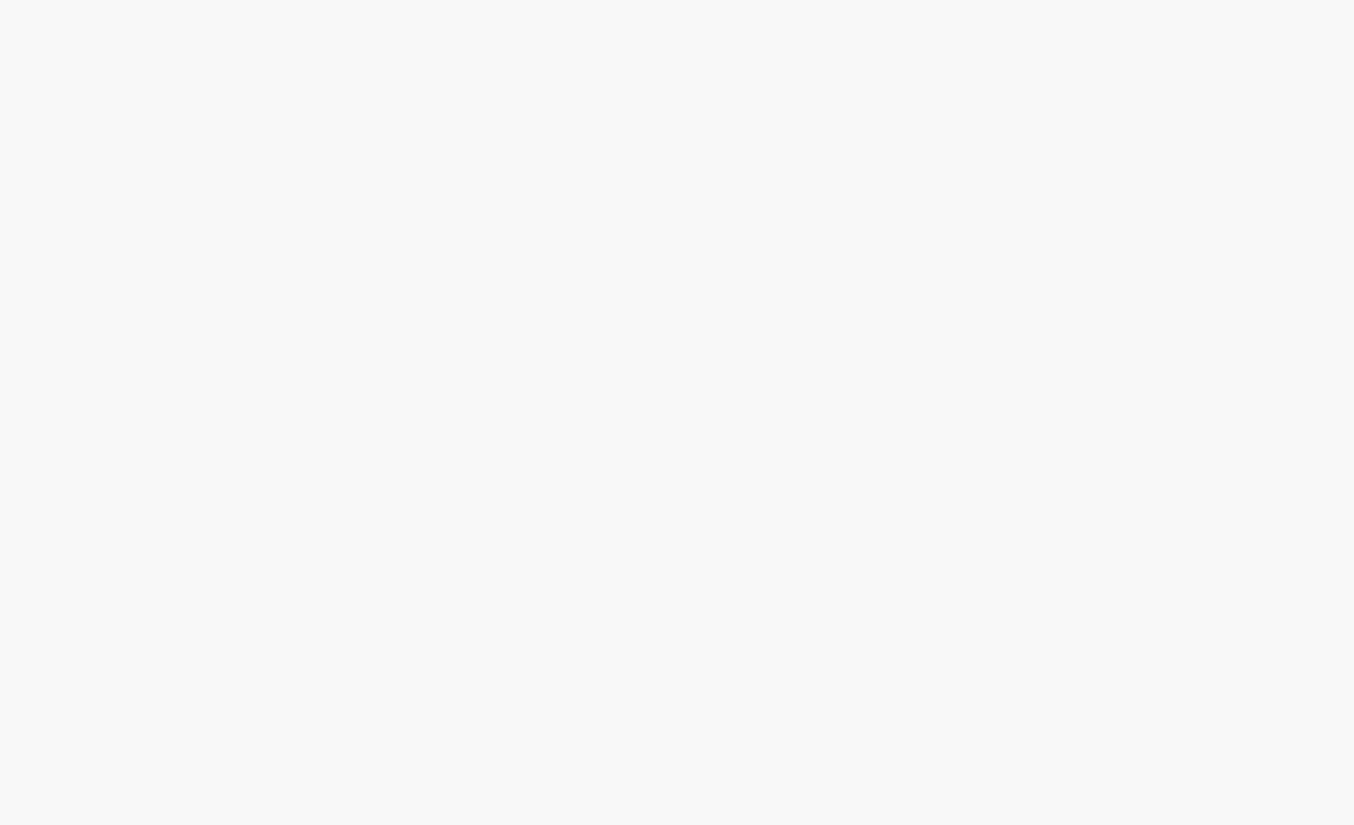 scroll, scrollTop: 0, scrollLeft: 0, axis: both 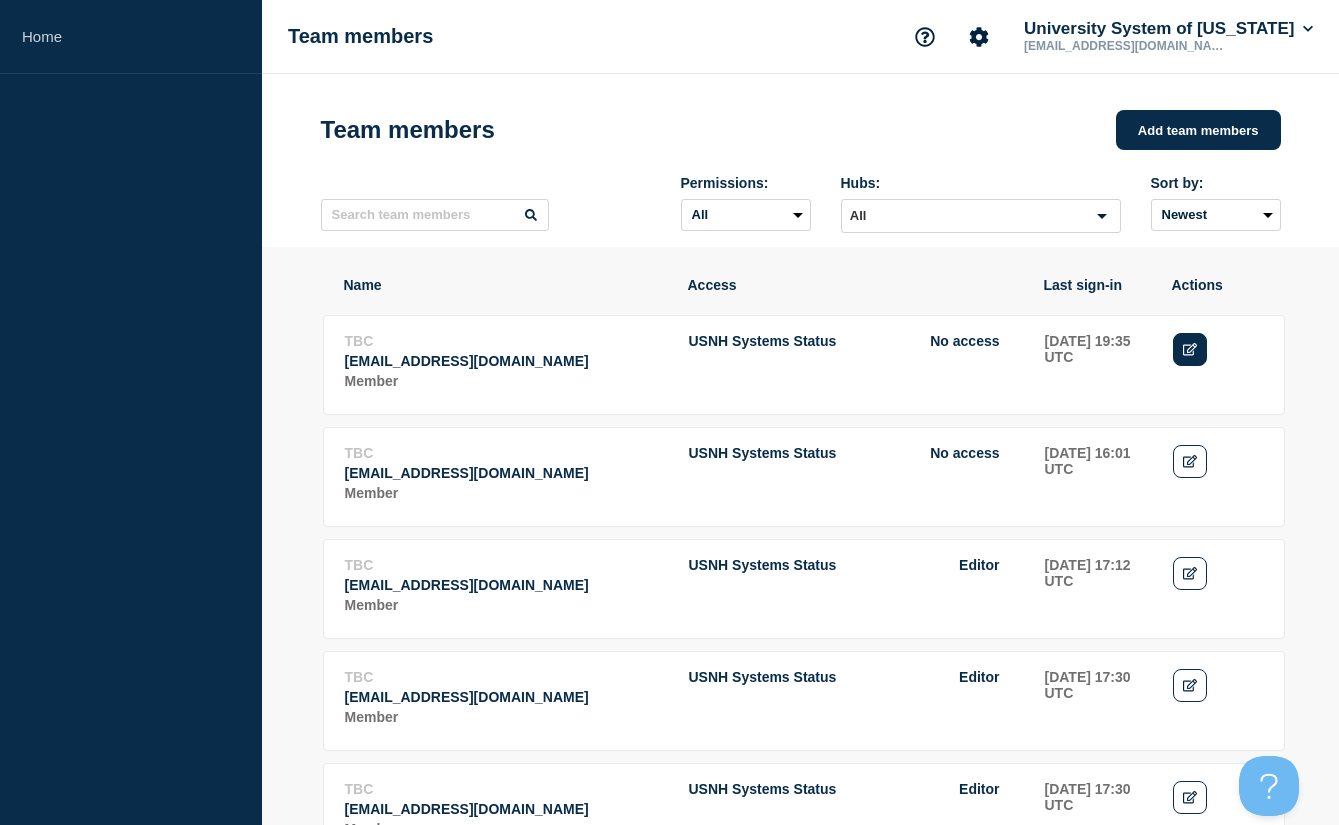 click at bounding box center [1190, 349] 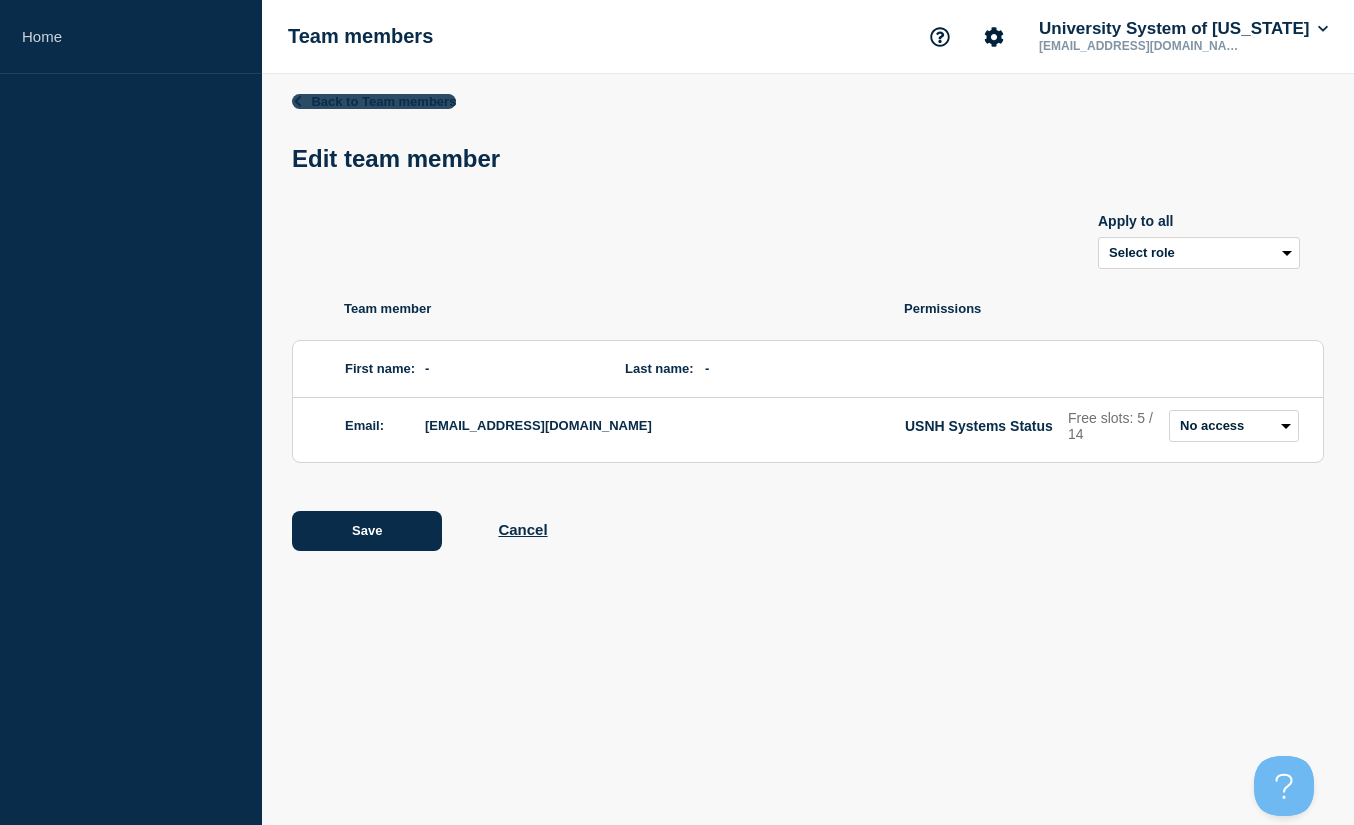 click on "Back to Team members" at bounding box center (374, 101) 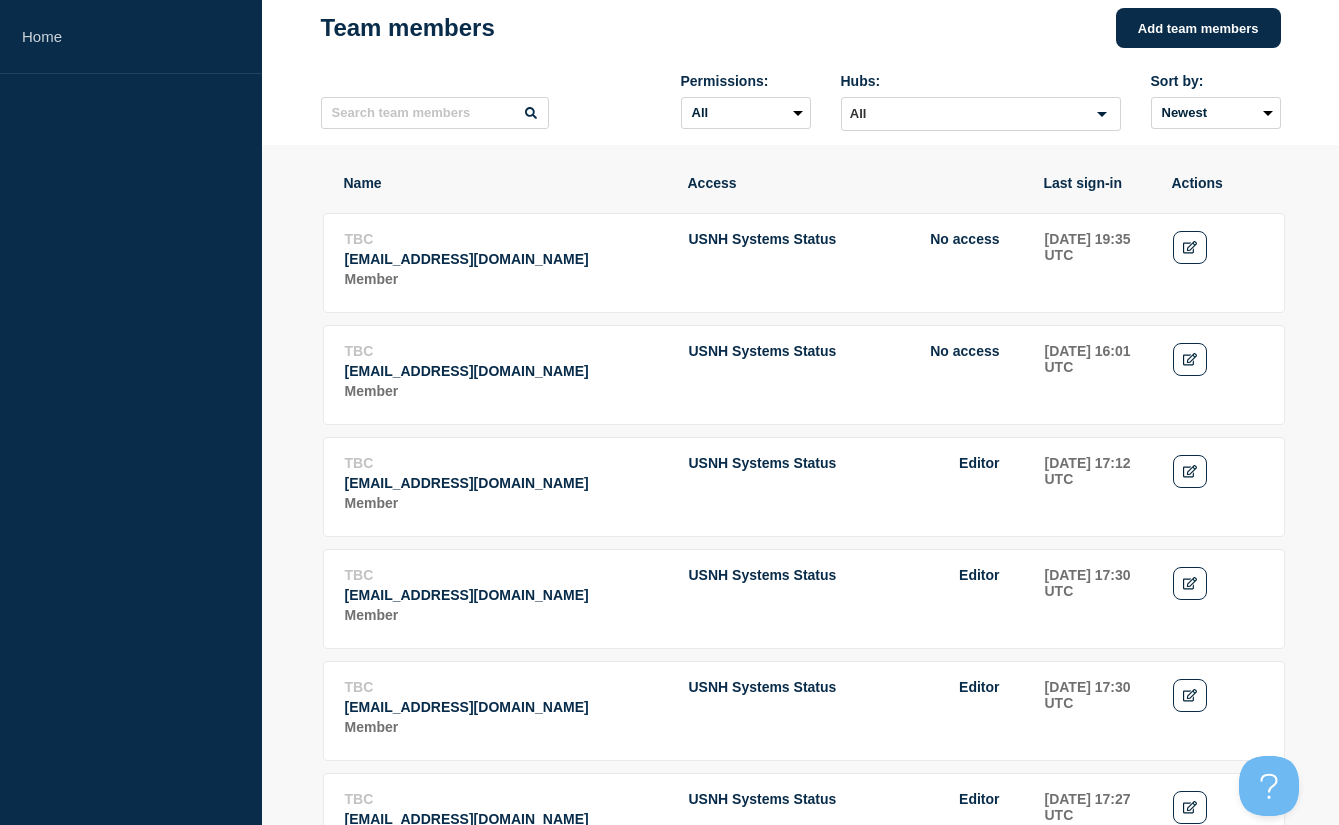 scroll, scrollTop: 0, scrollLeft: 0, axis: both 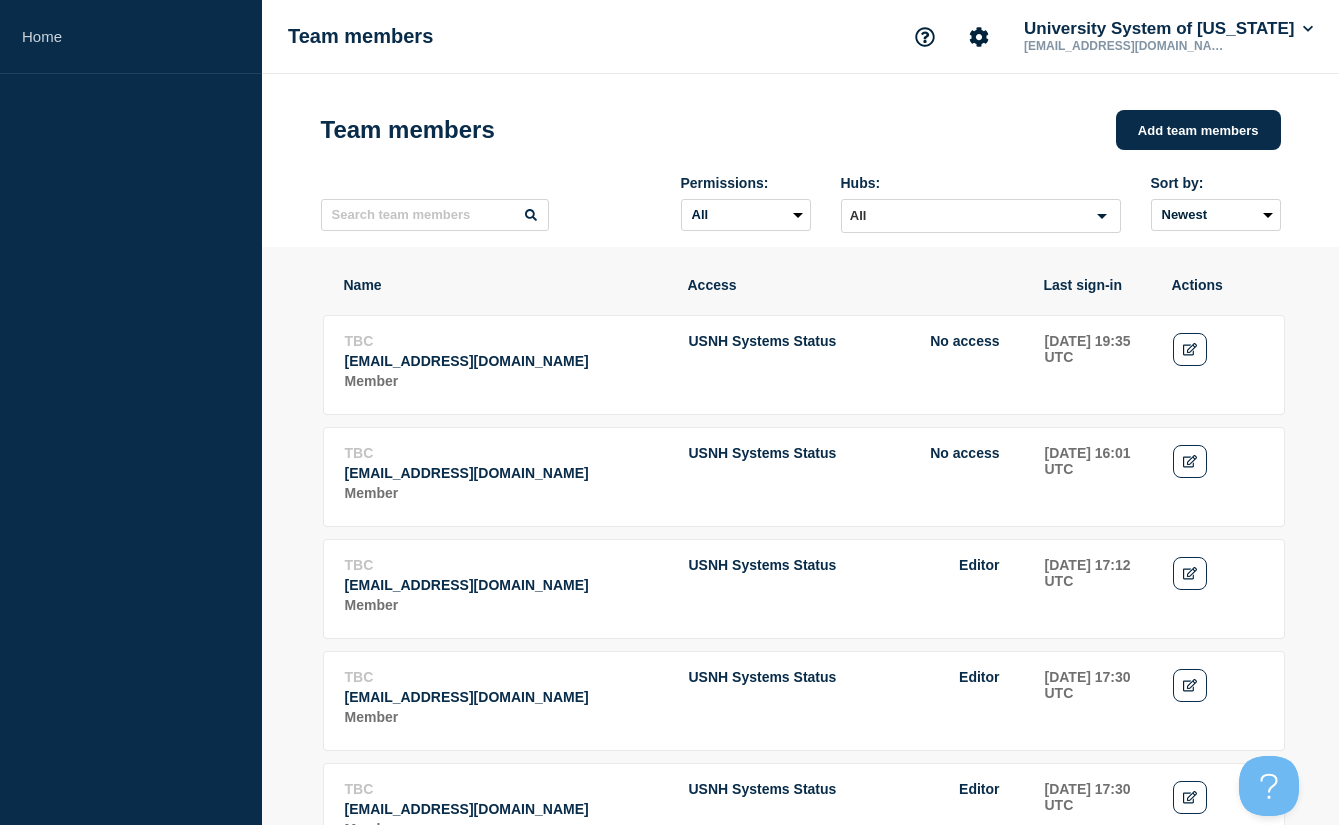 click on "Team members University System of New Hampshire  mmq48@usnh.edu" at bounding box center (800, 37) 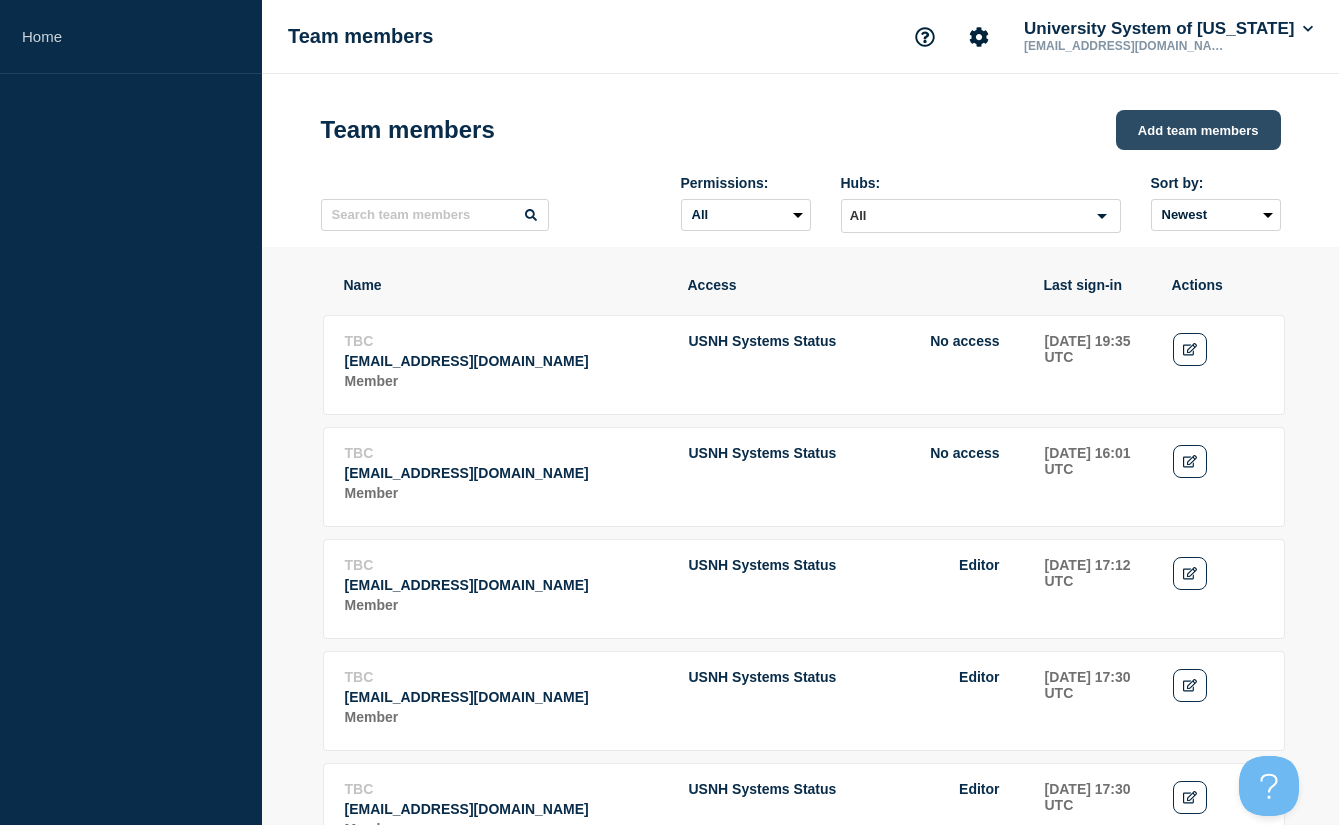 click on "Add team members" at bounding box center (1198, 130) 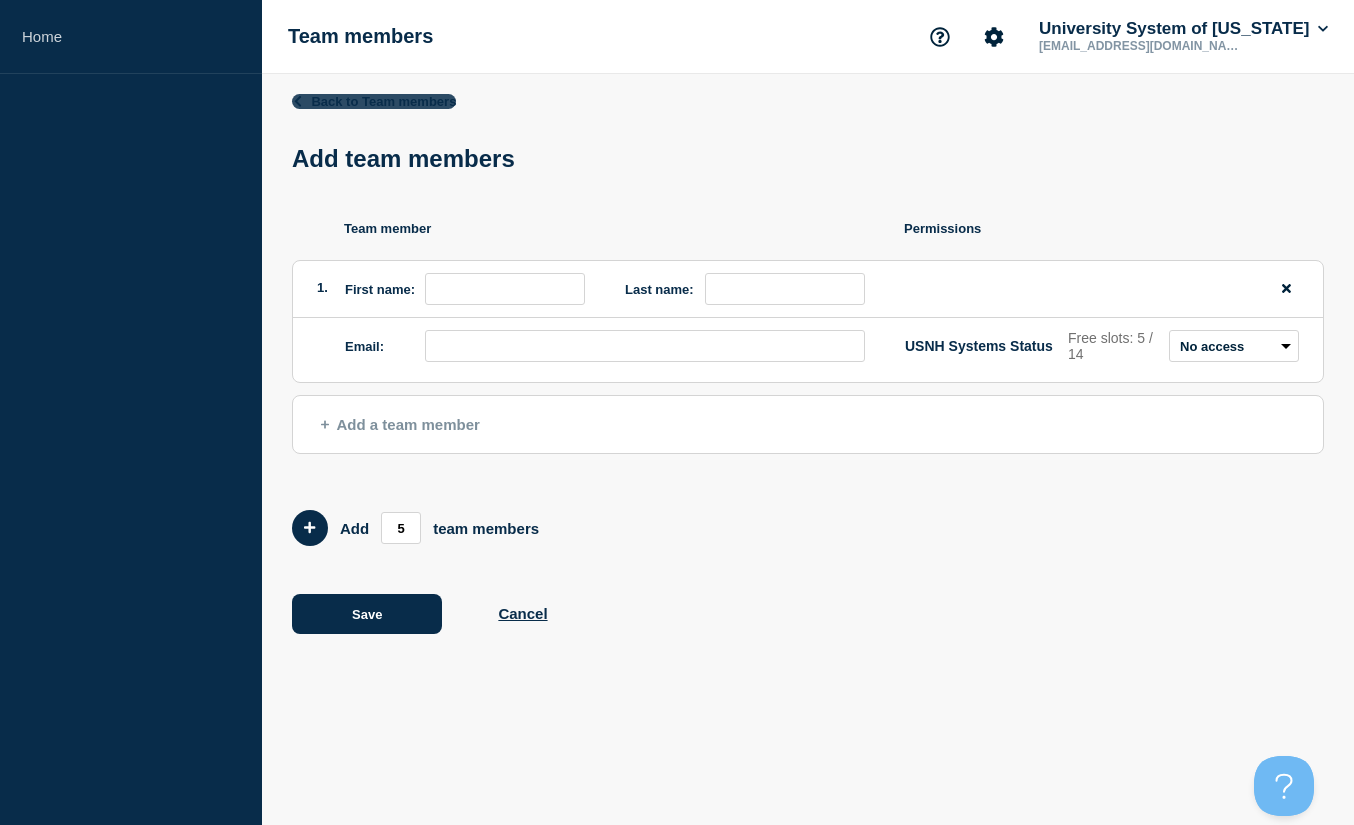 click on "Back to Team members" at bounding box center (374, 101) 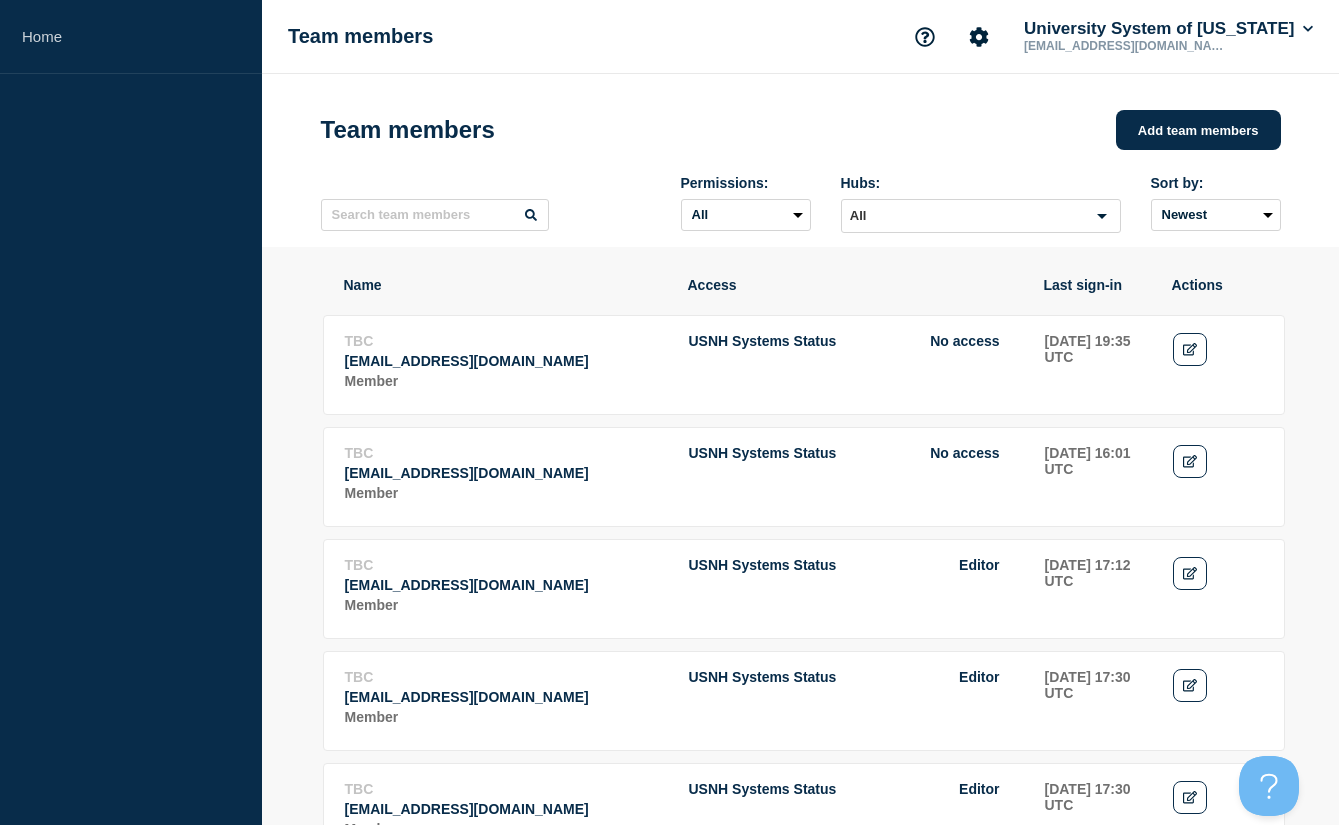 click on "Team members Add team members Permissions:  All Admin Editor No access Hubs:  All Loading... Sort by:  Newest Oldest" at bounding box center (800, 160) 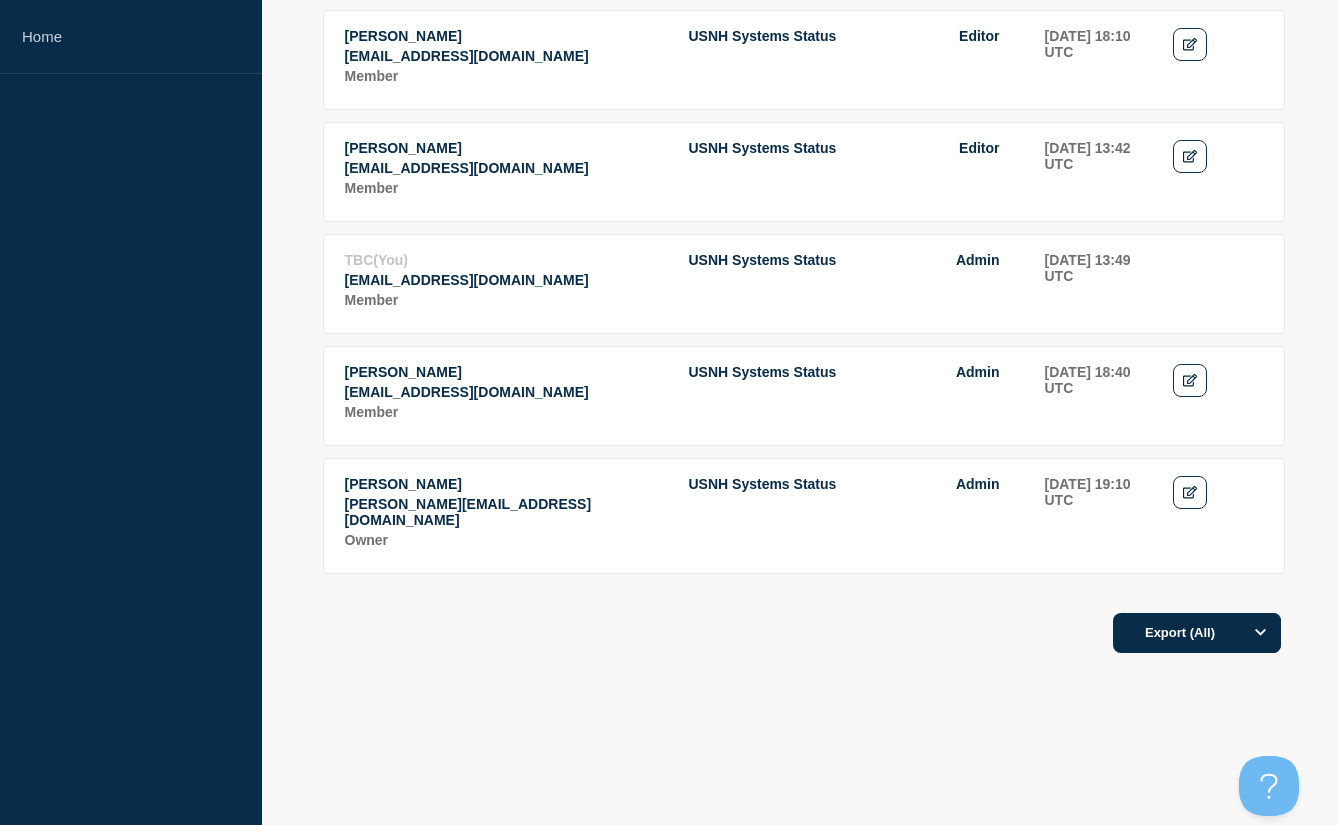 scroll, scrollTop: 1307, scrollLeft: 0, axis: vertical 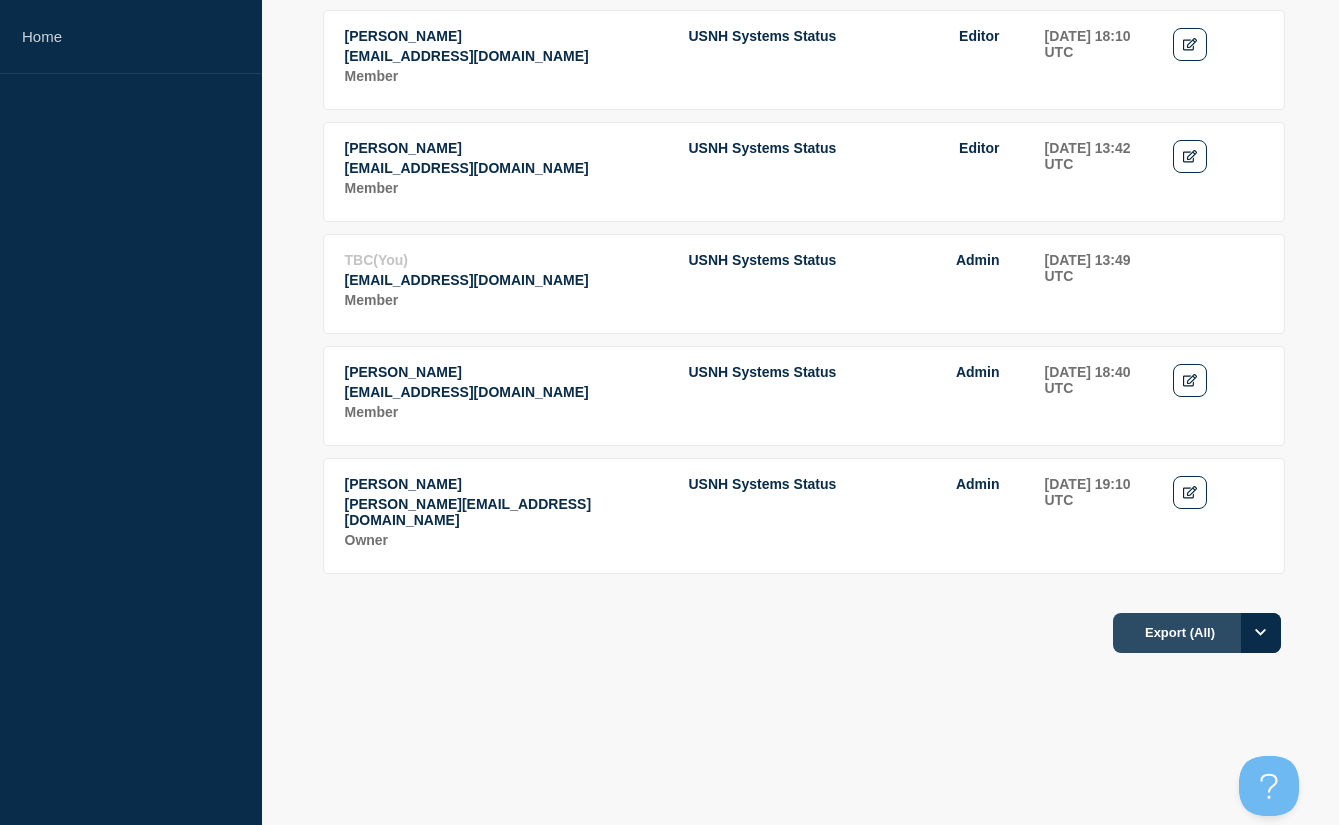 click on "Export (All)" at bounding box center (1197, 633) 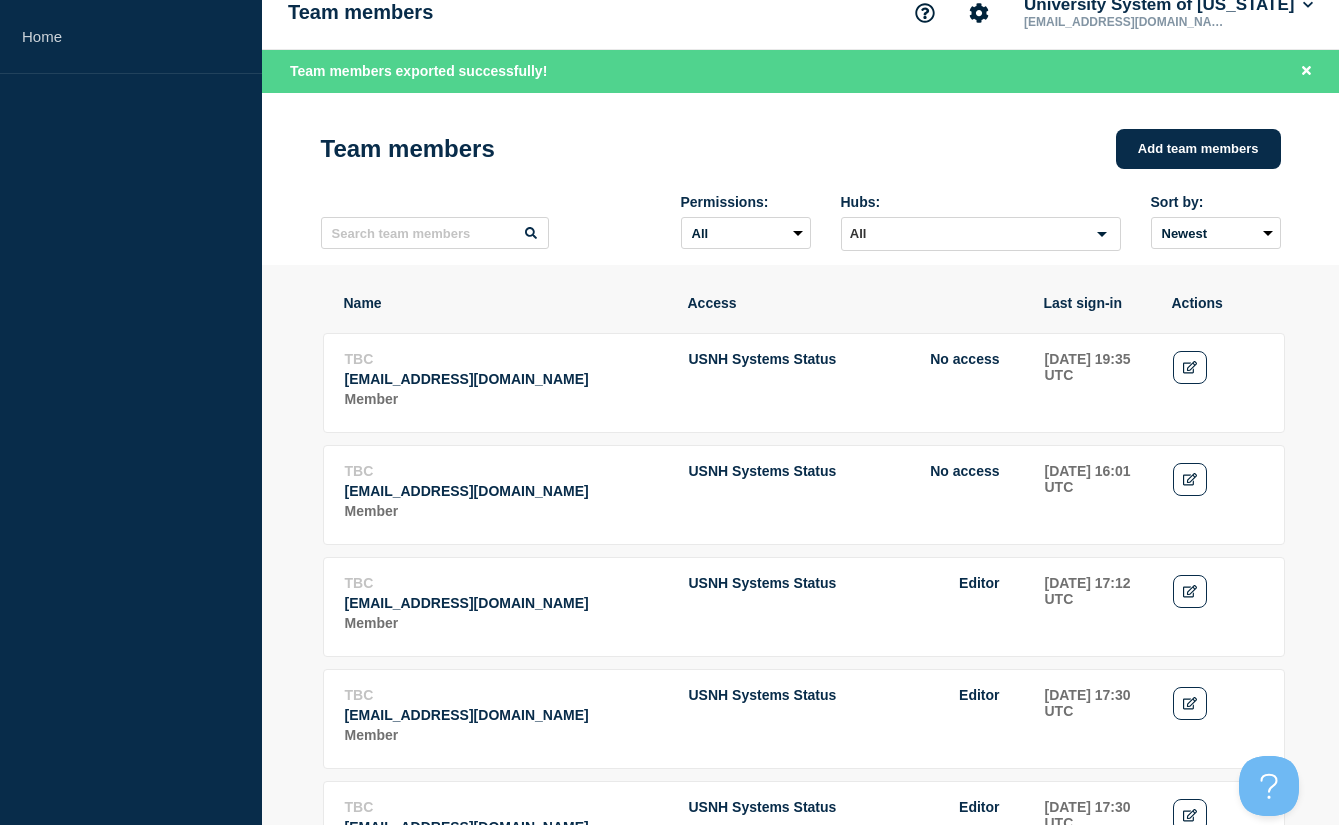 scroll, scrollTop: 0, scrollLeft: 0, axis: both 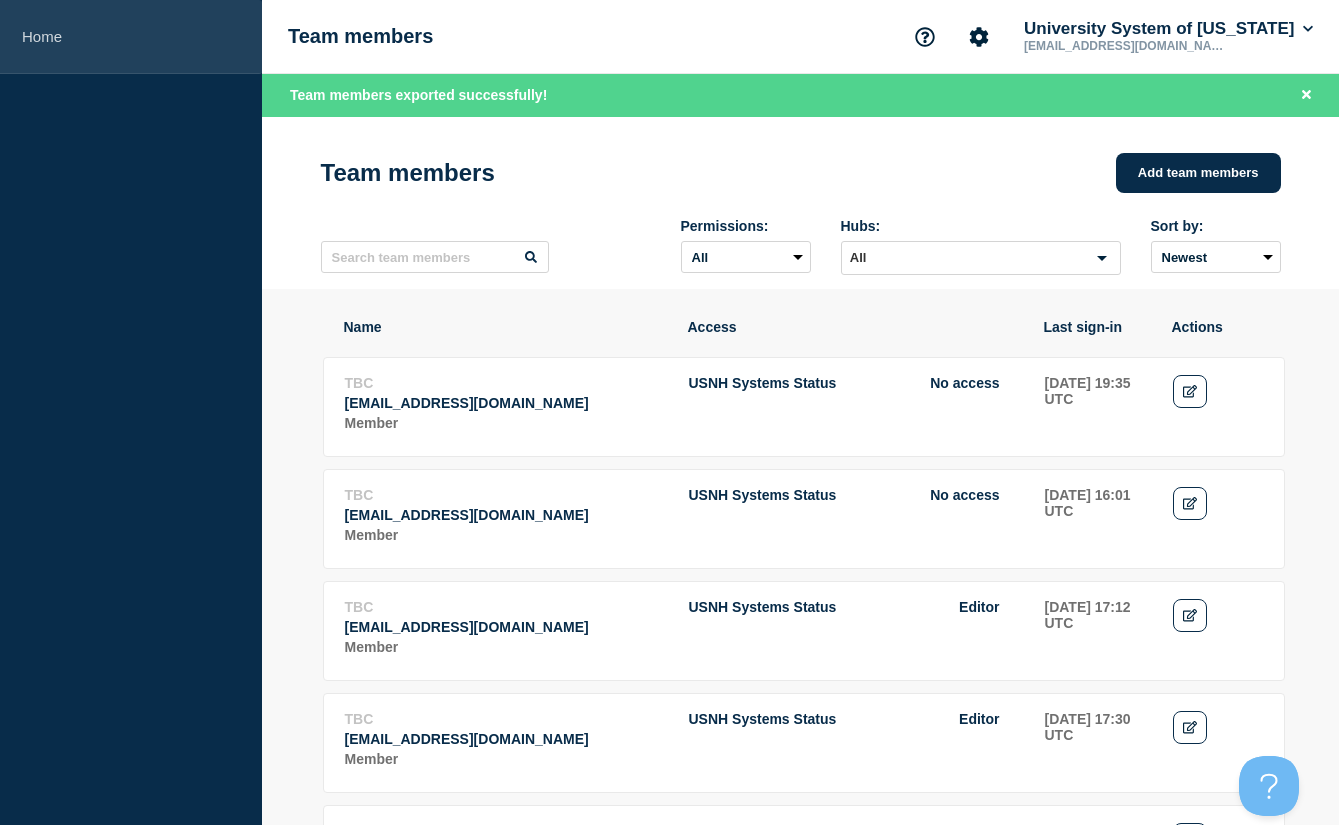 click on "Home" at bounding box center [131, 37] 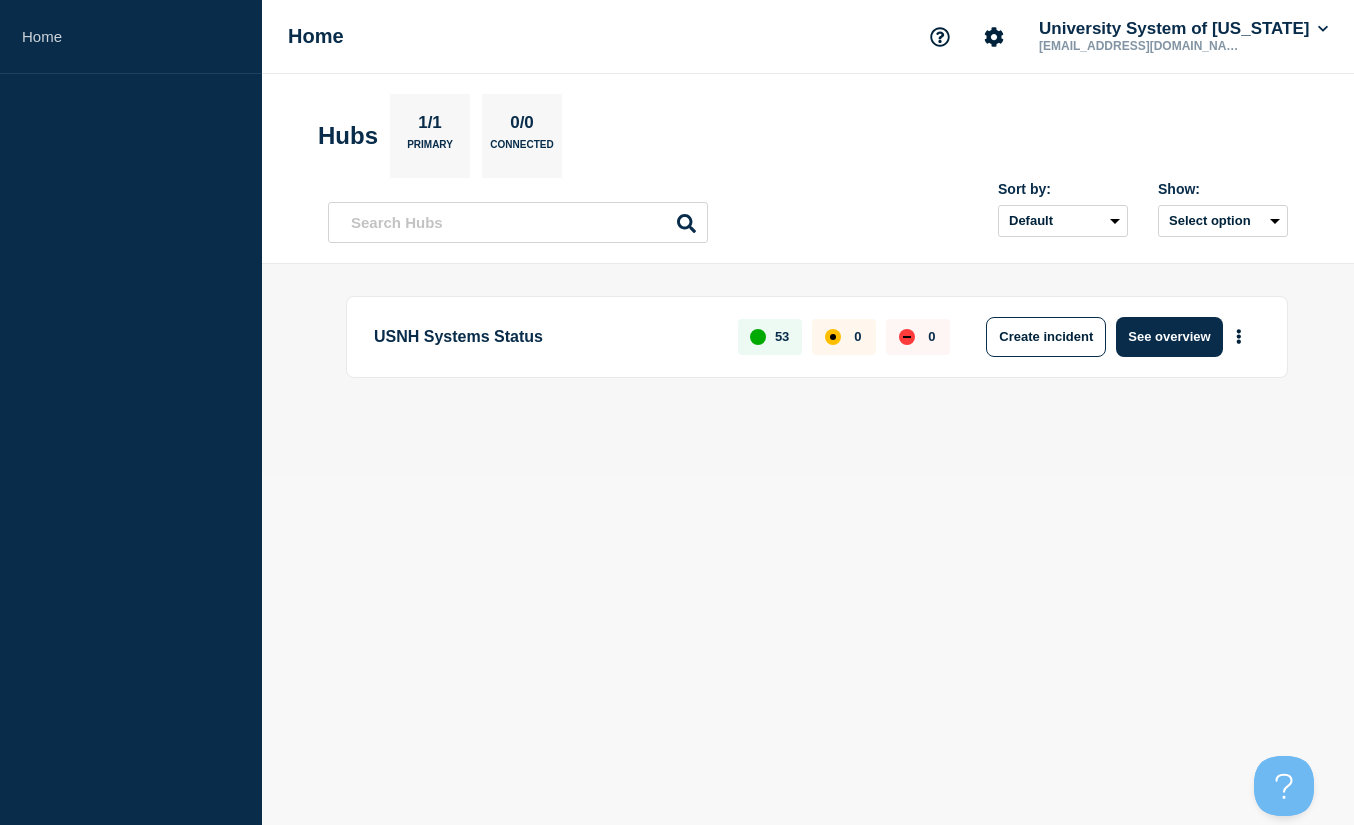 click on "Home University System of New Hampshire  mmq48@usnh.edu" at bounding box center [808, 37] 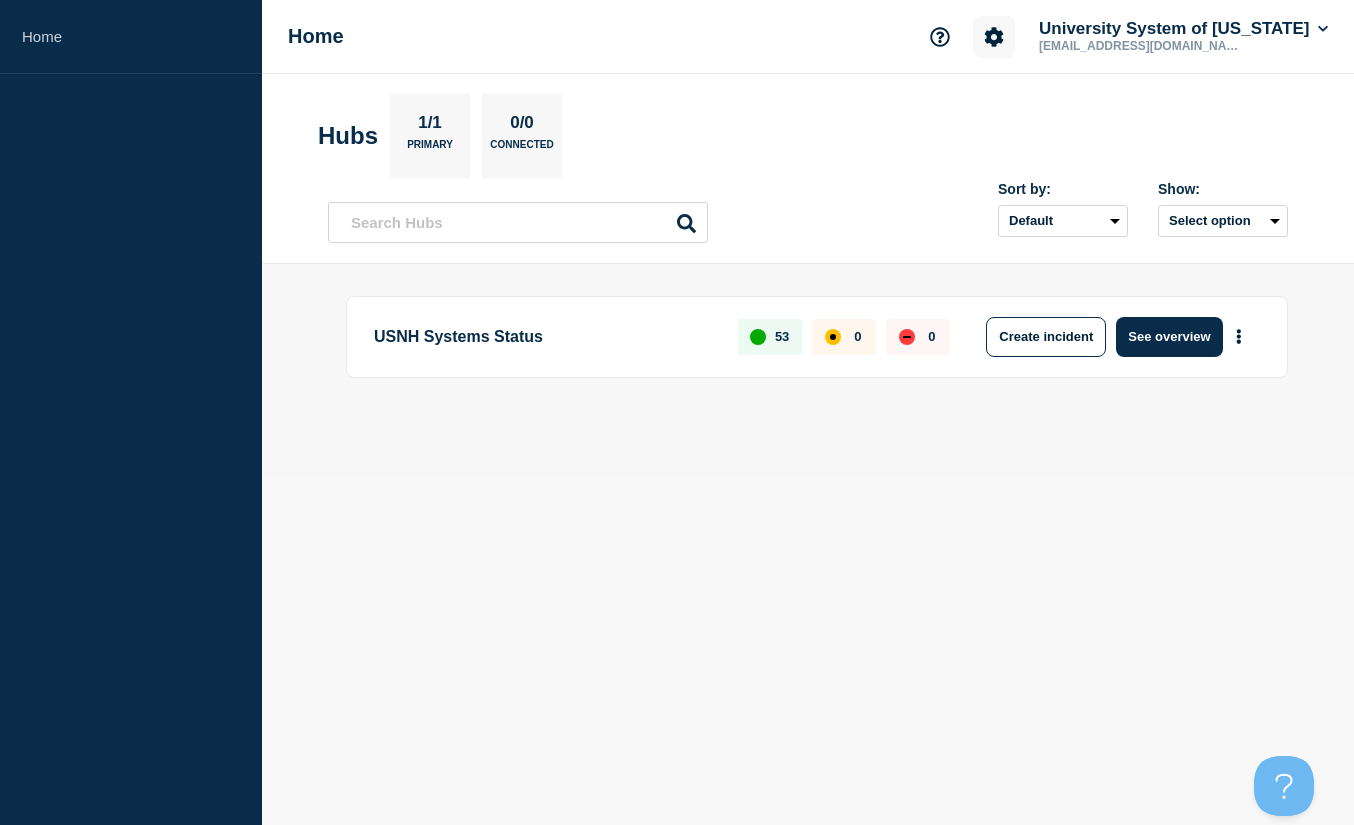 click 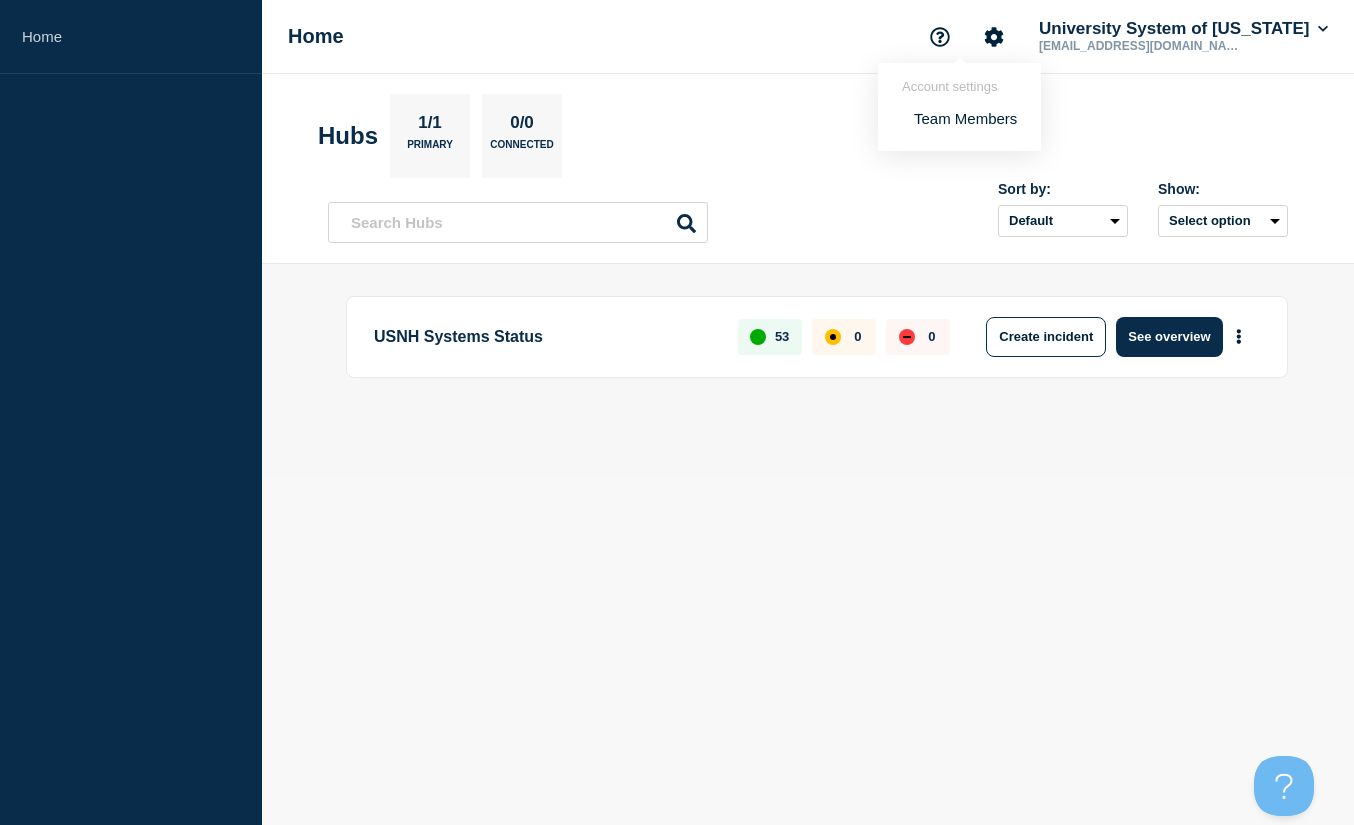 click on "Team Members" at bounding box center (965, 118) 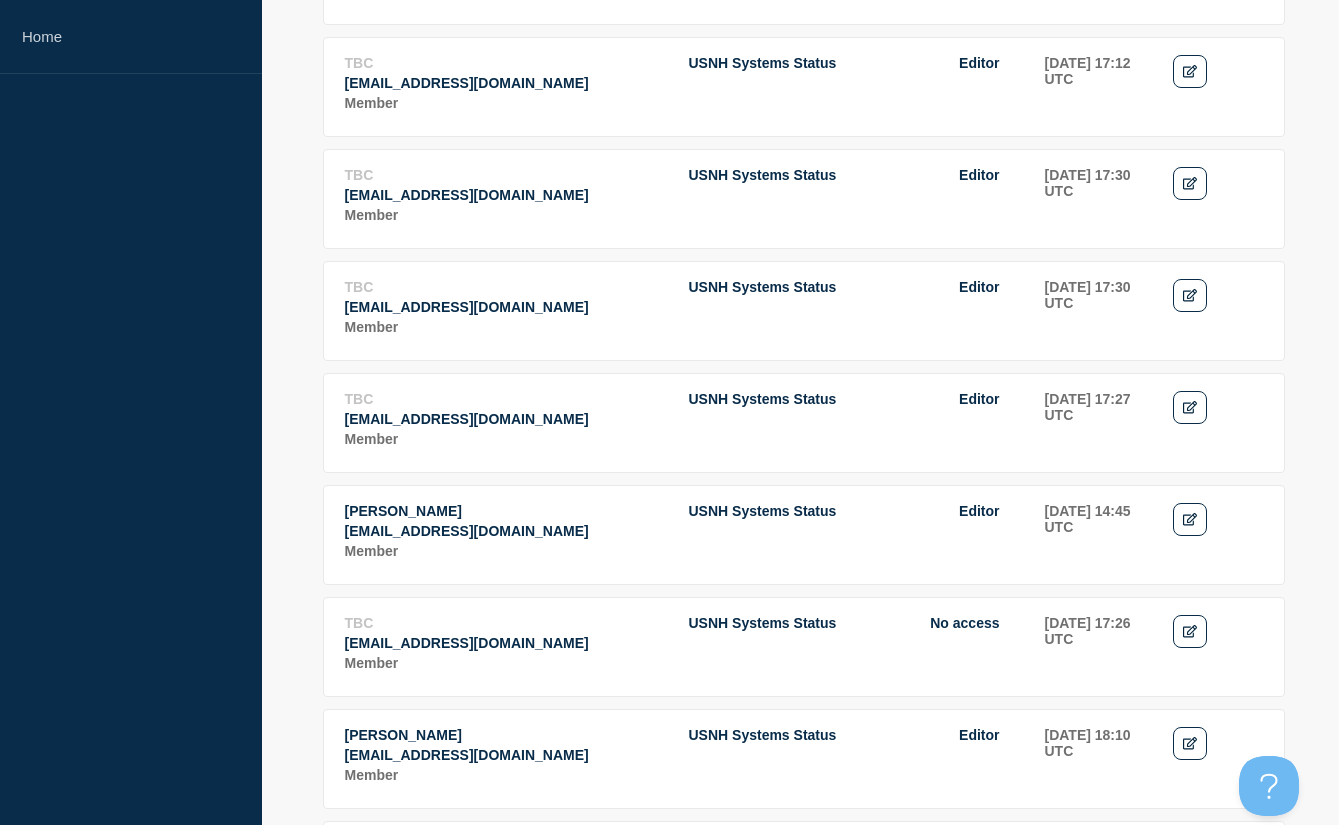 scroll, scrollTop: 500, scrollLeft: 0, axis: vertical 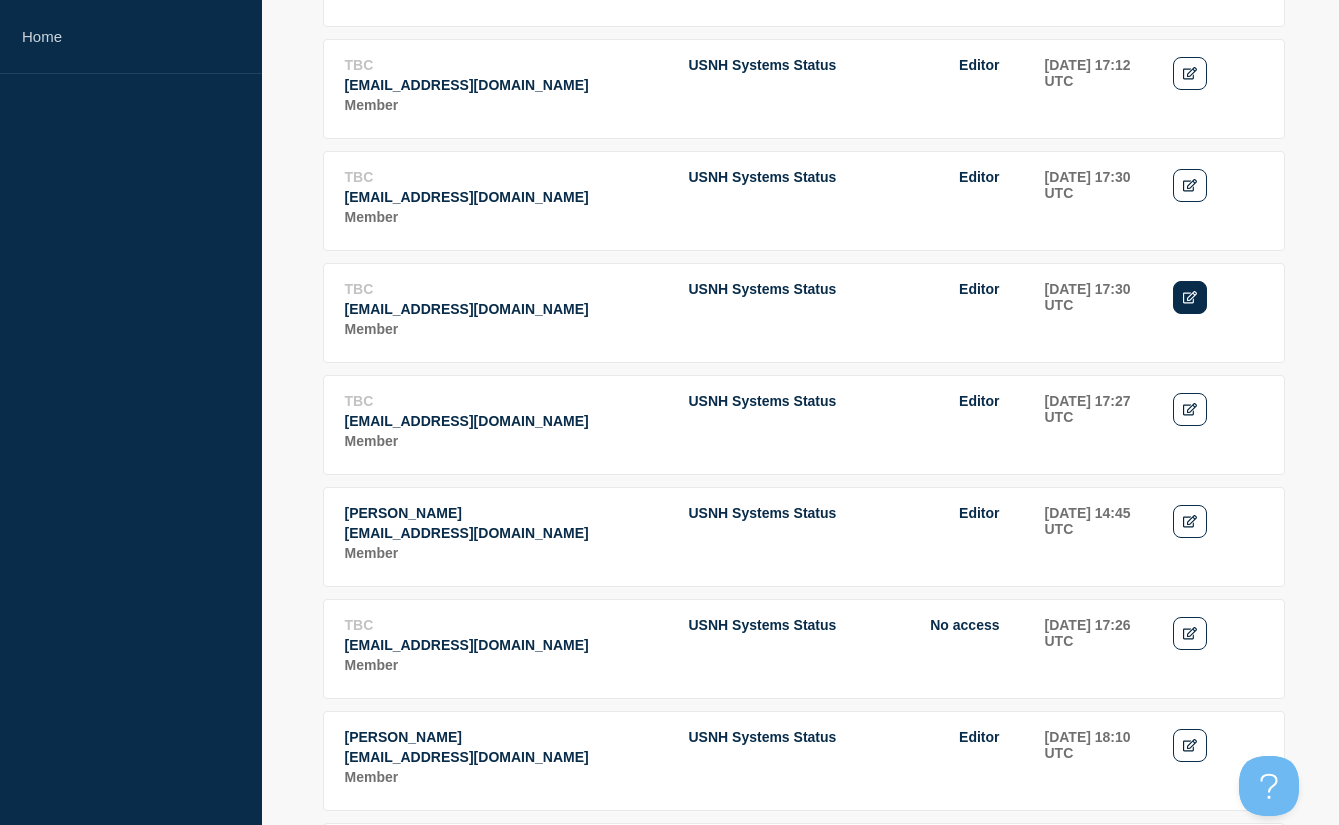 click at bounding box center [1190, 297] 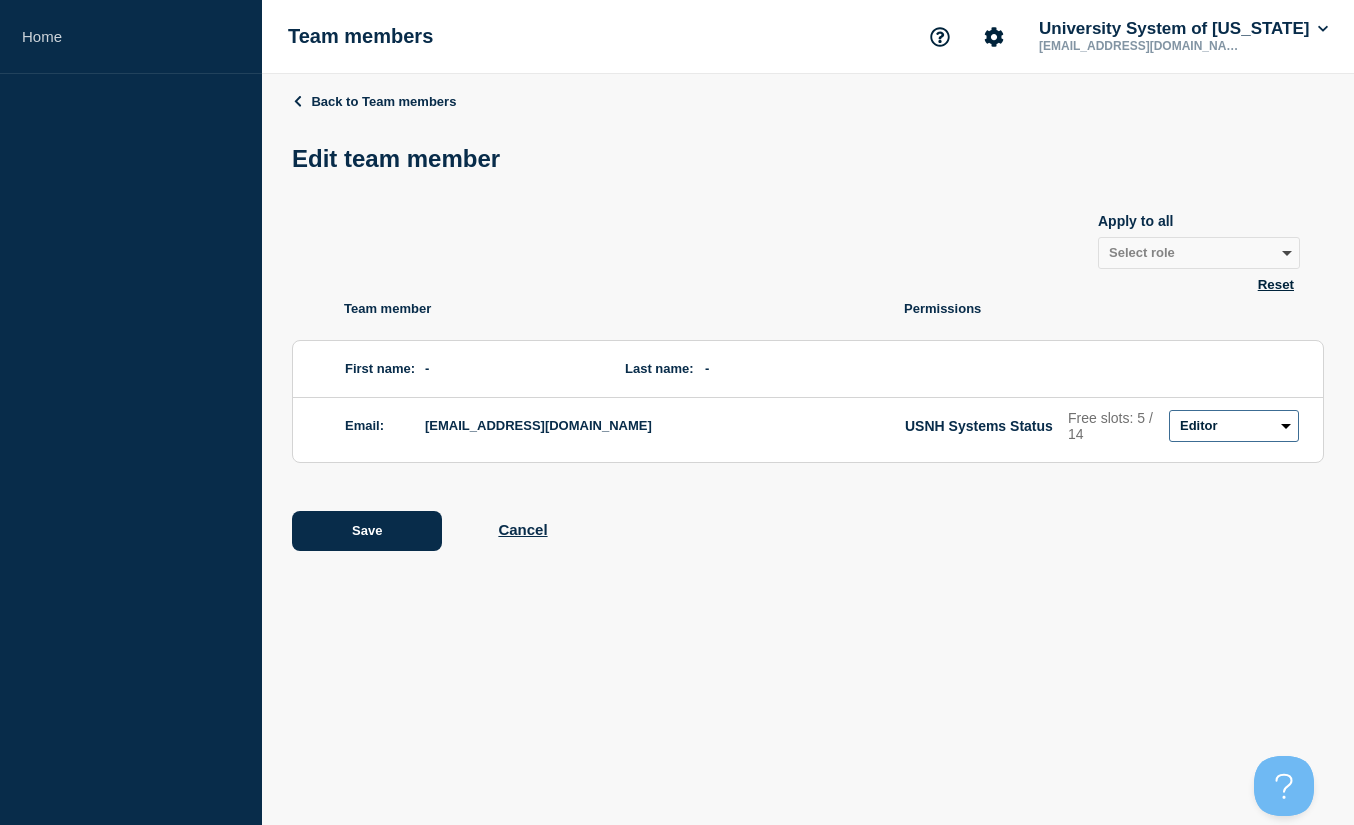 click on "Admin Manager Editor No access" at bounding box center (1234, 426) 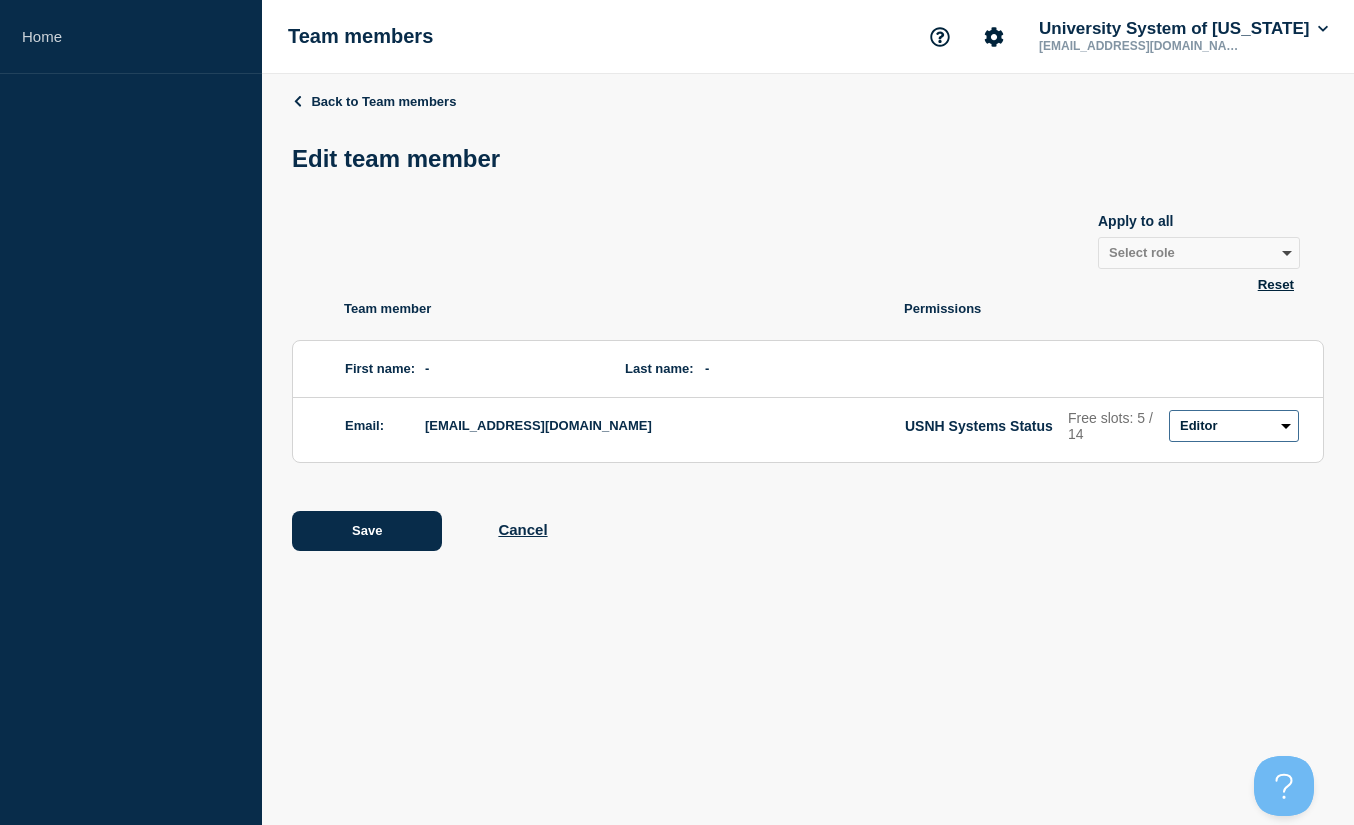 select on "3" 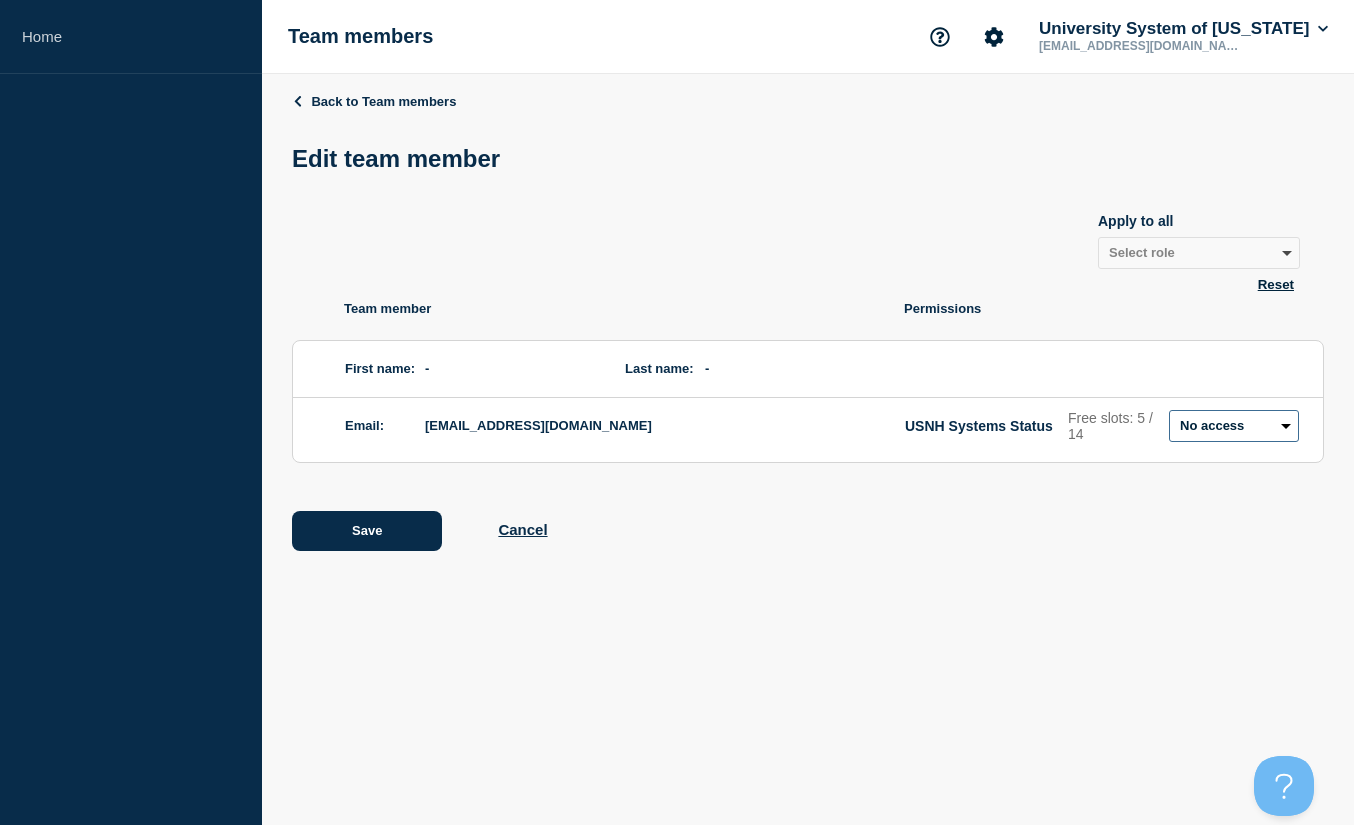 click on "Admin Manager Editor No access" at bounding box center (1234, 426) 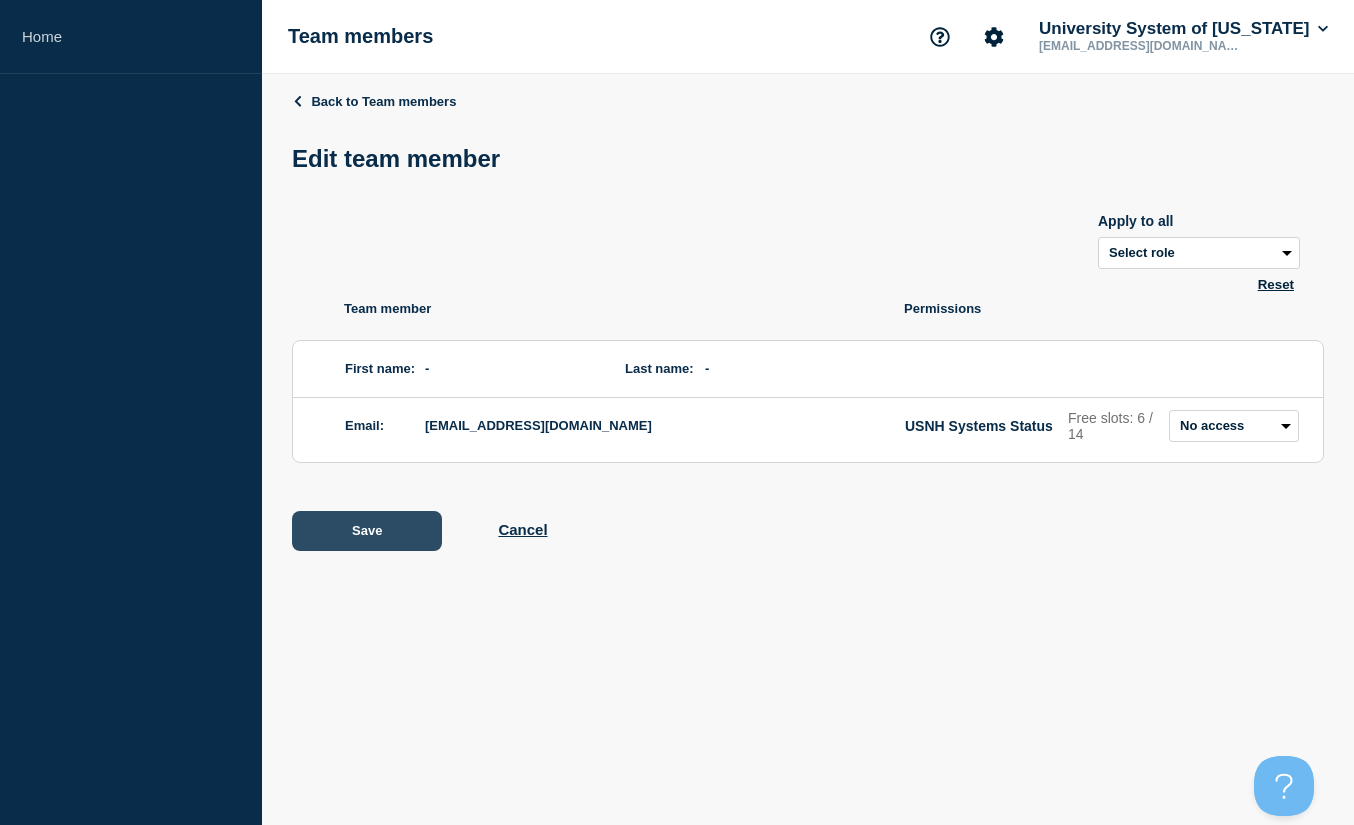 click on "Save" 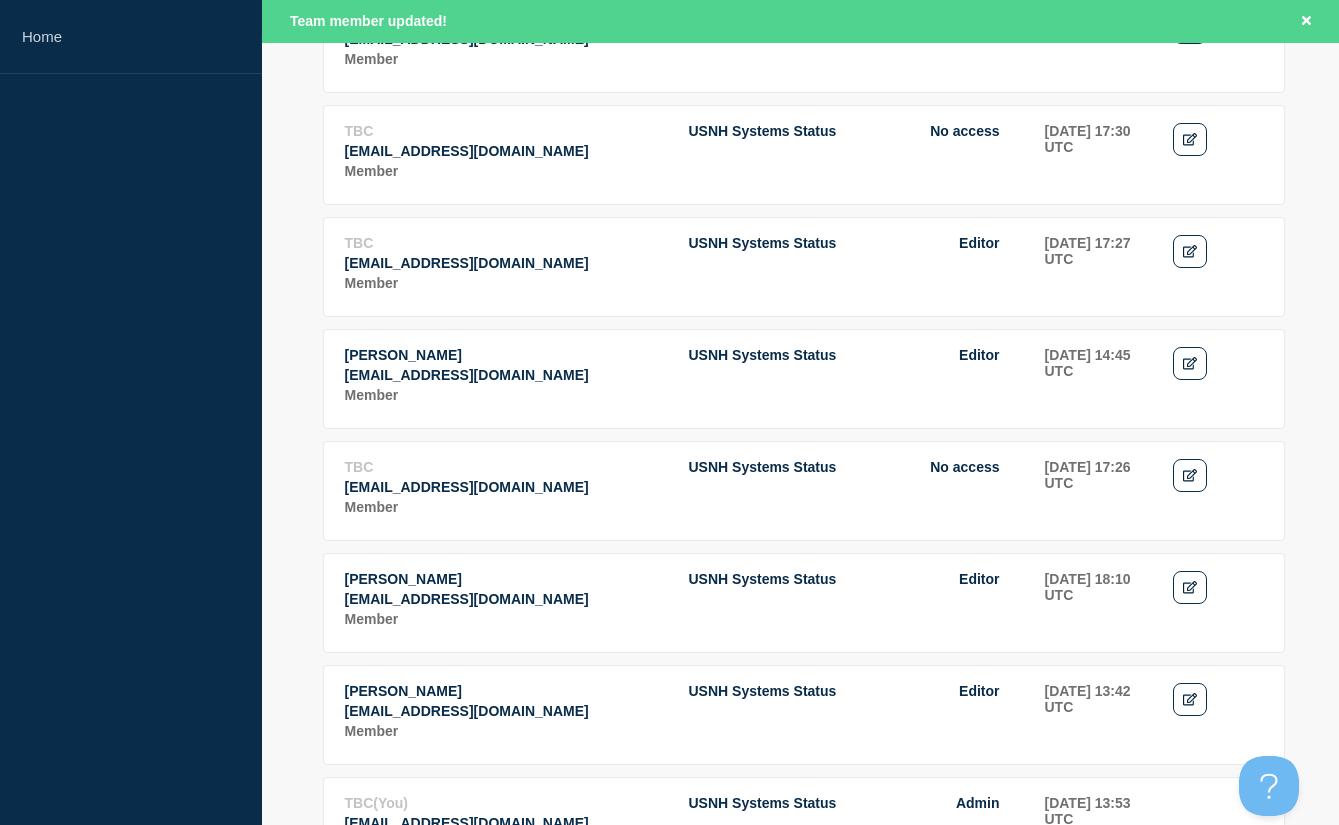 scroll, scrollTop: 0, scrollLeft: 0, axis: both 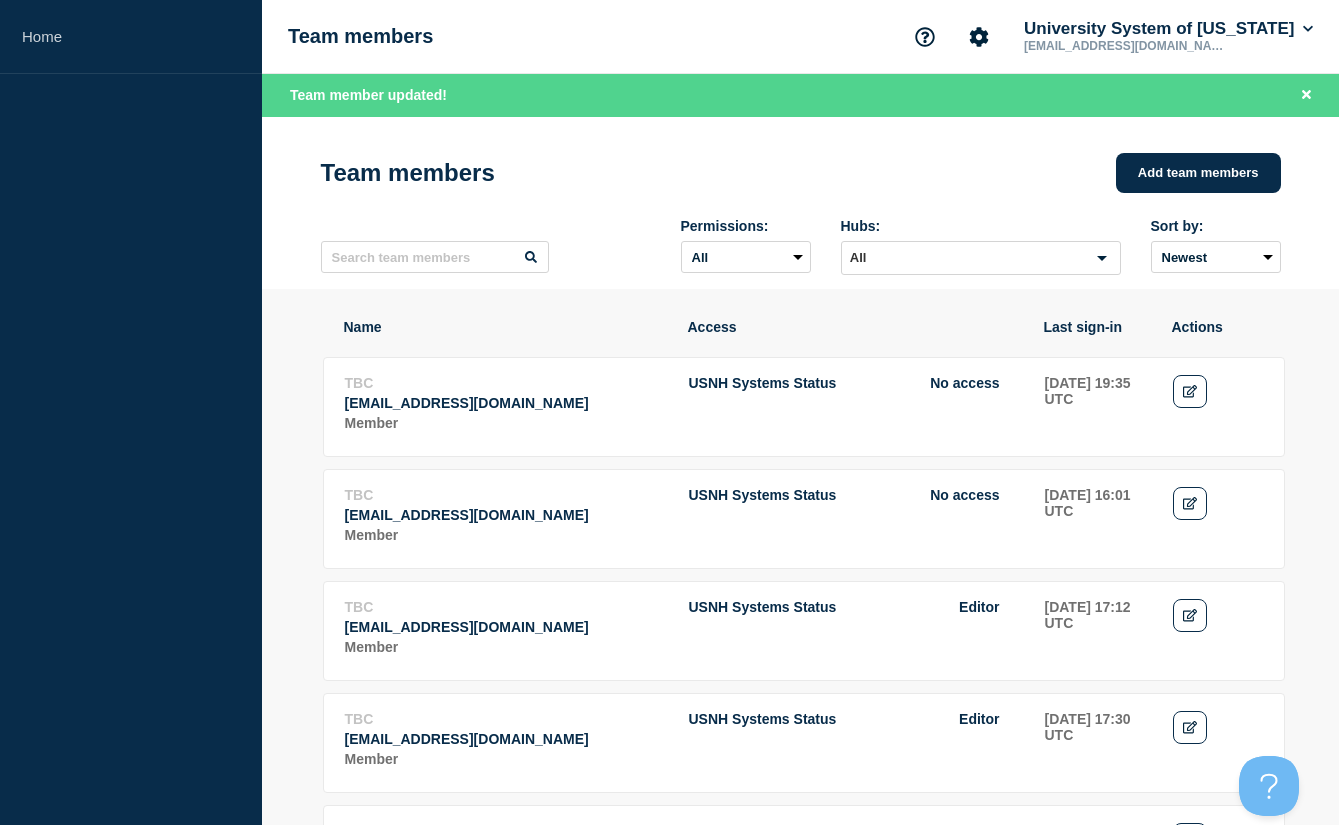 click on "Team members University System of New Hampshire  mmq48@usnh.edu" at bounding box center (800, 37) 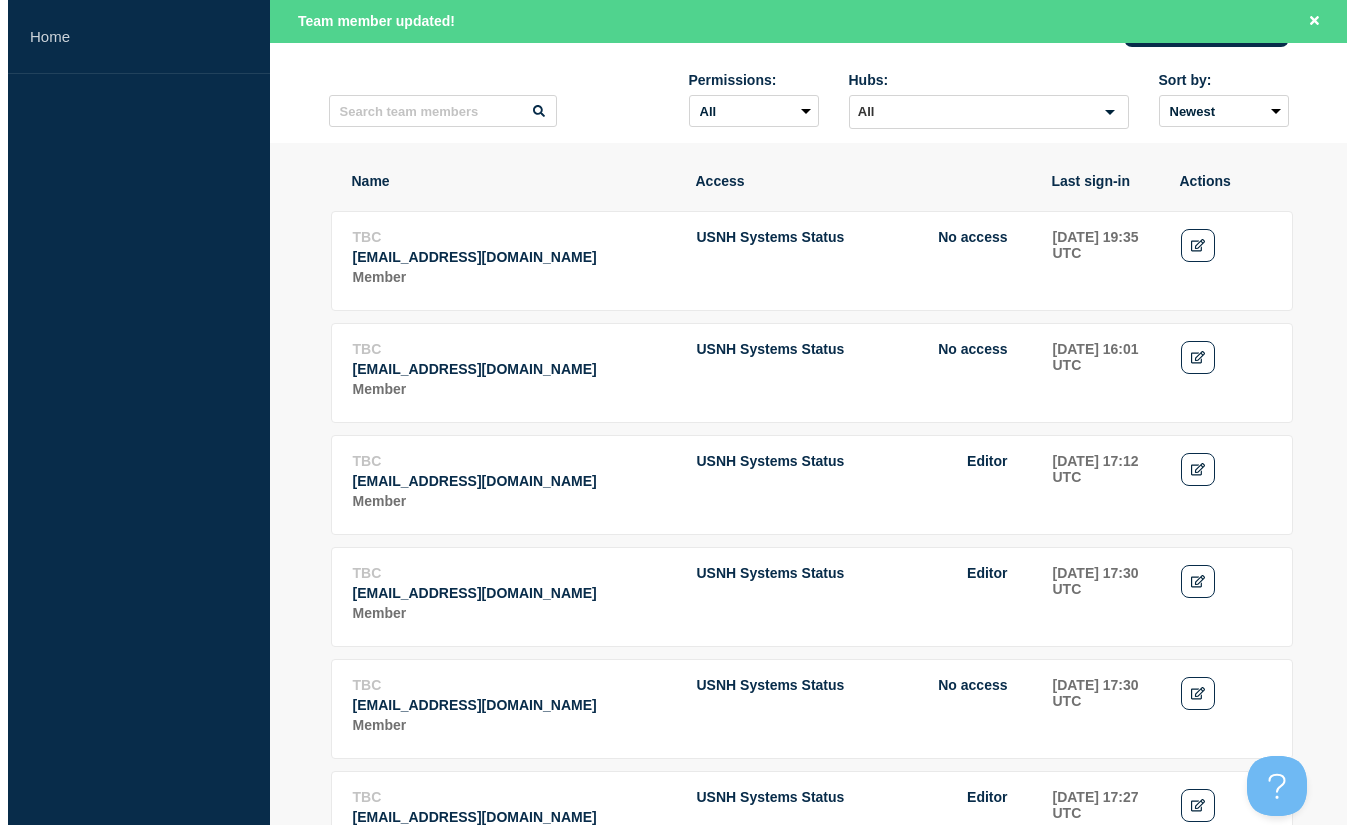 scroll, scrollTop: 0, scrollLeft: 0, axis: both 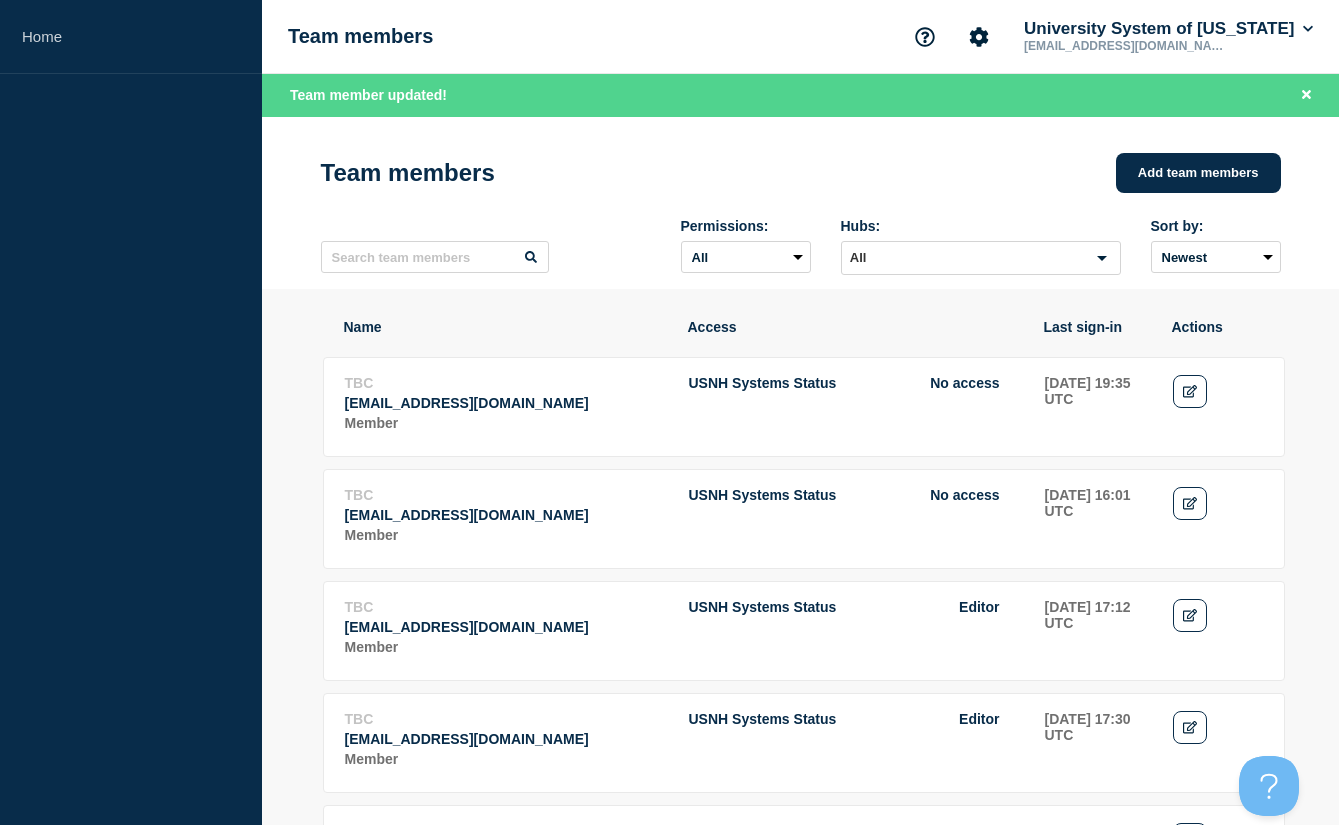 drag, startPoint x: 152, startPoint y: 158, endPoint x: 145, endPoint y: 79, distance: 79.30952 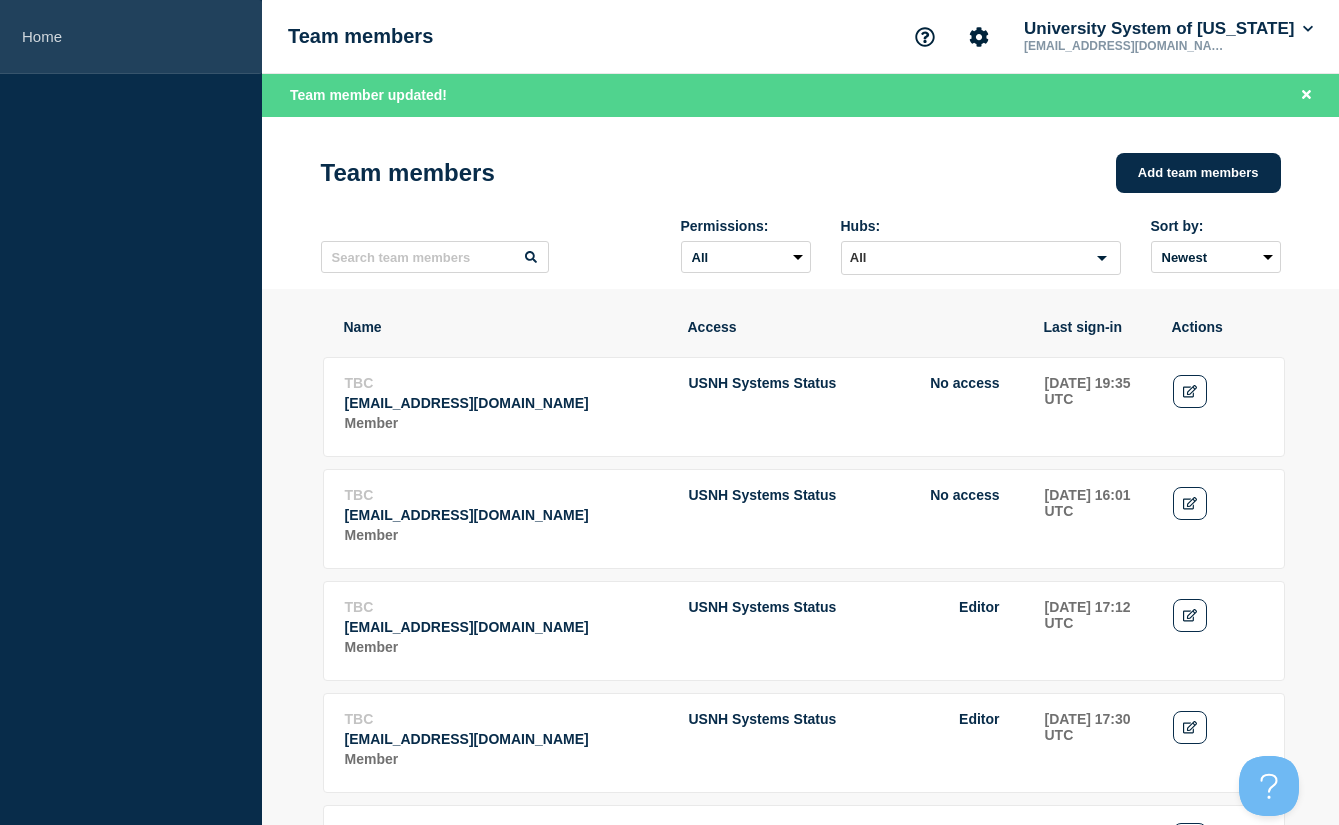 click on "Home" at bounding box center [131, 37] 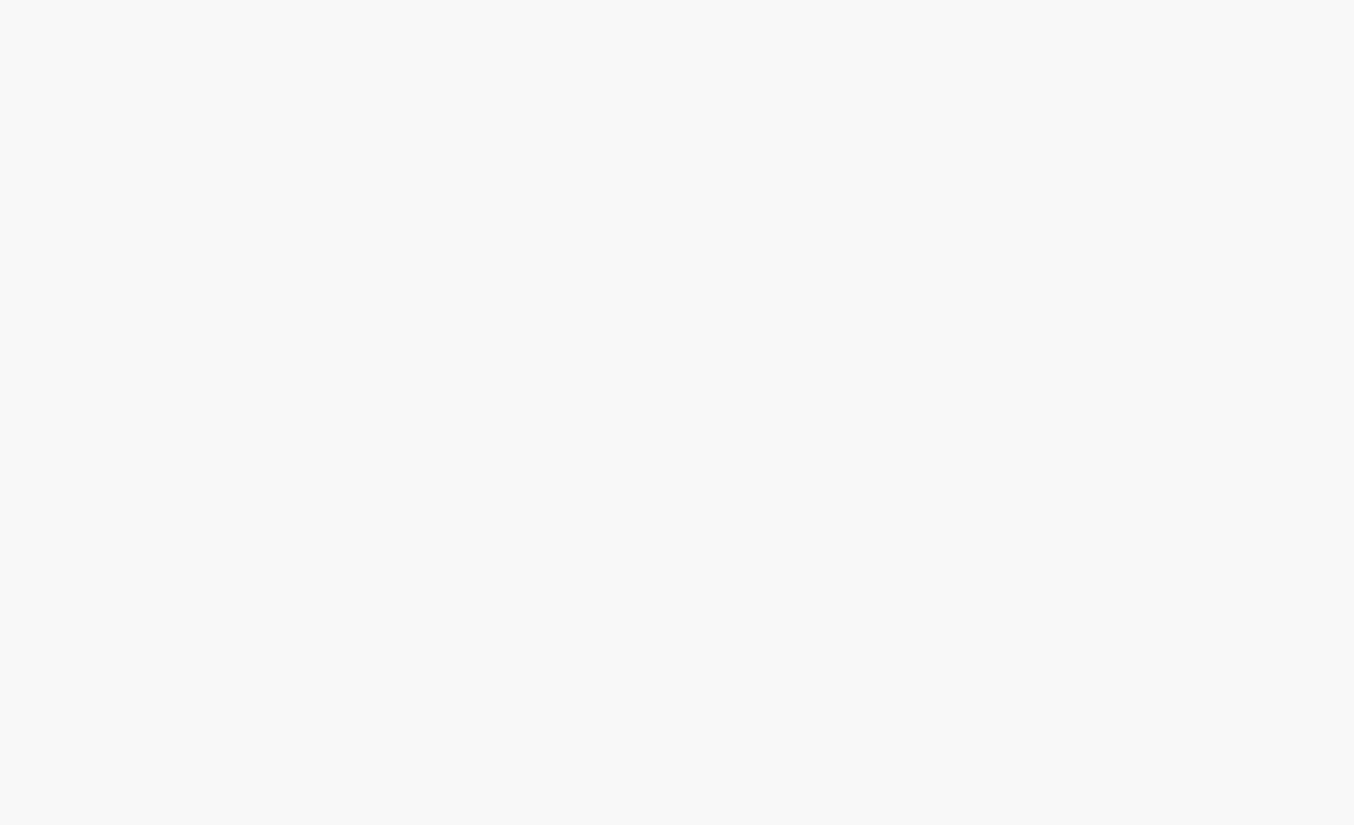 scroll, scrollTop: 0, scrollLeft: 0, axis: both 